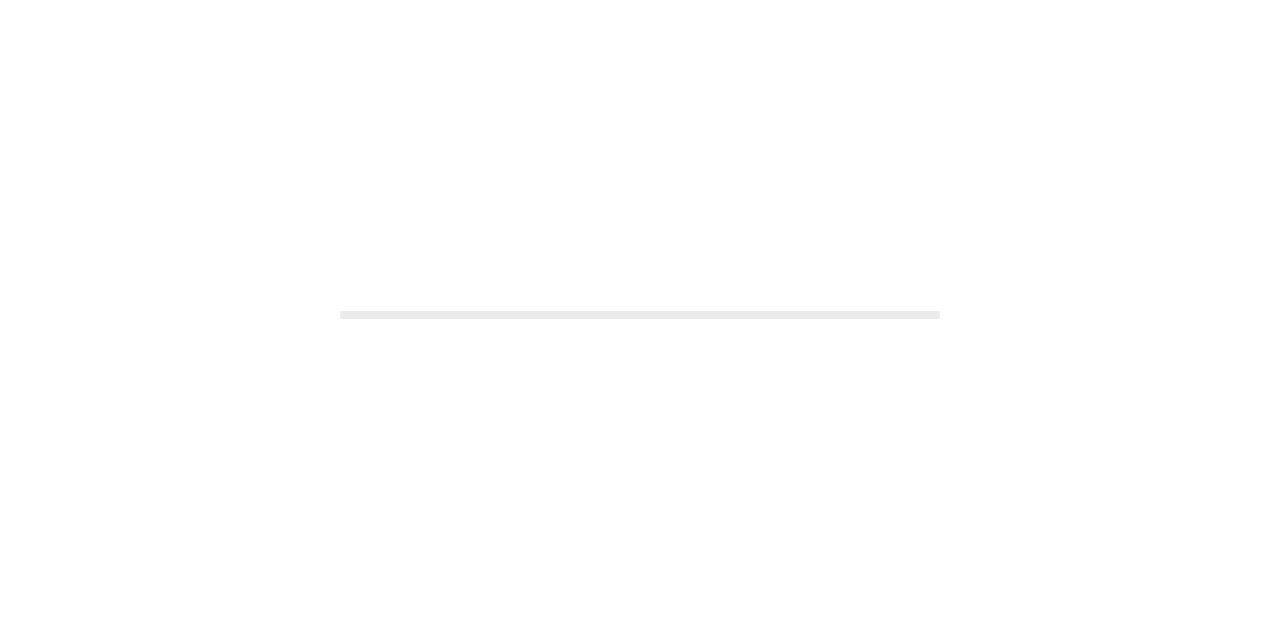scroll, scrollTop: 0, scrollLeft: 0, axis: both 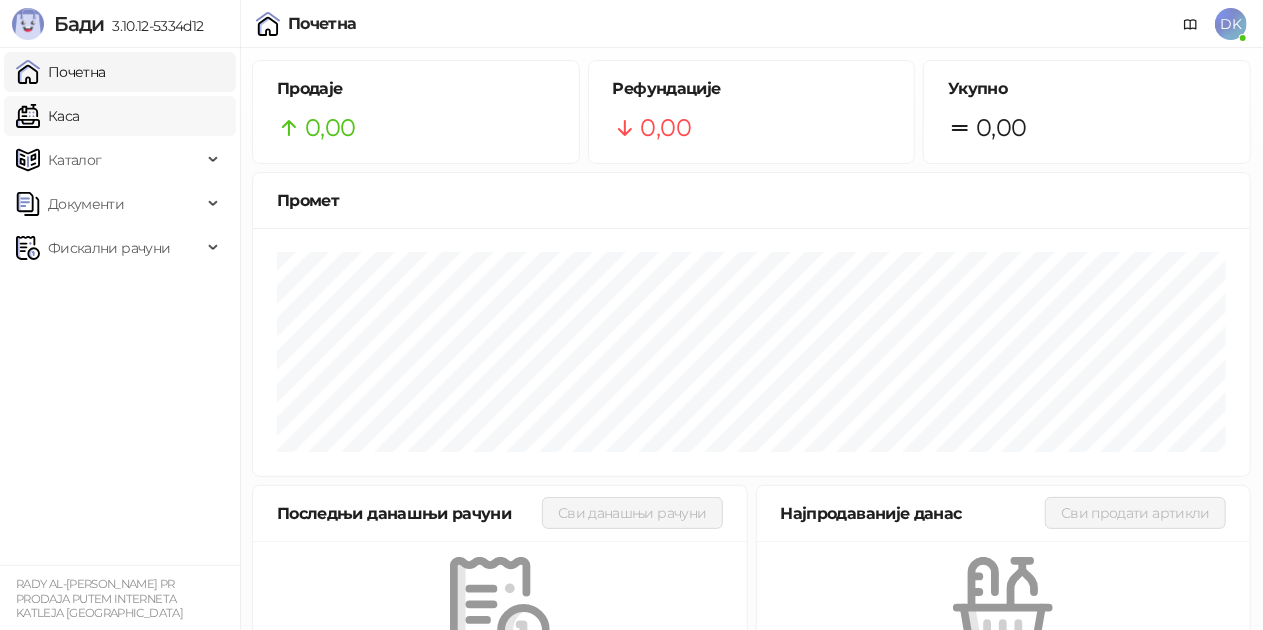 click on "Каса" at bounding box center [47, 116] 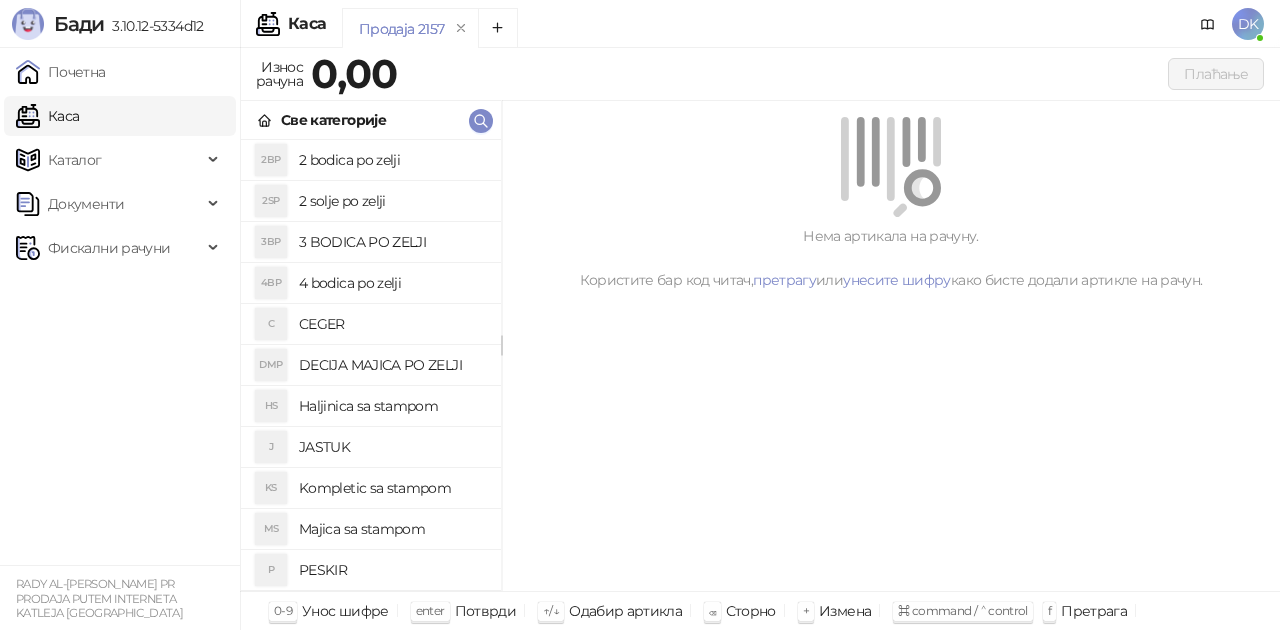 click on "2 bodica po zelji" at bounding box center (392, 160) 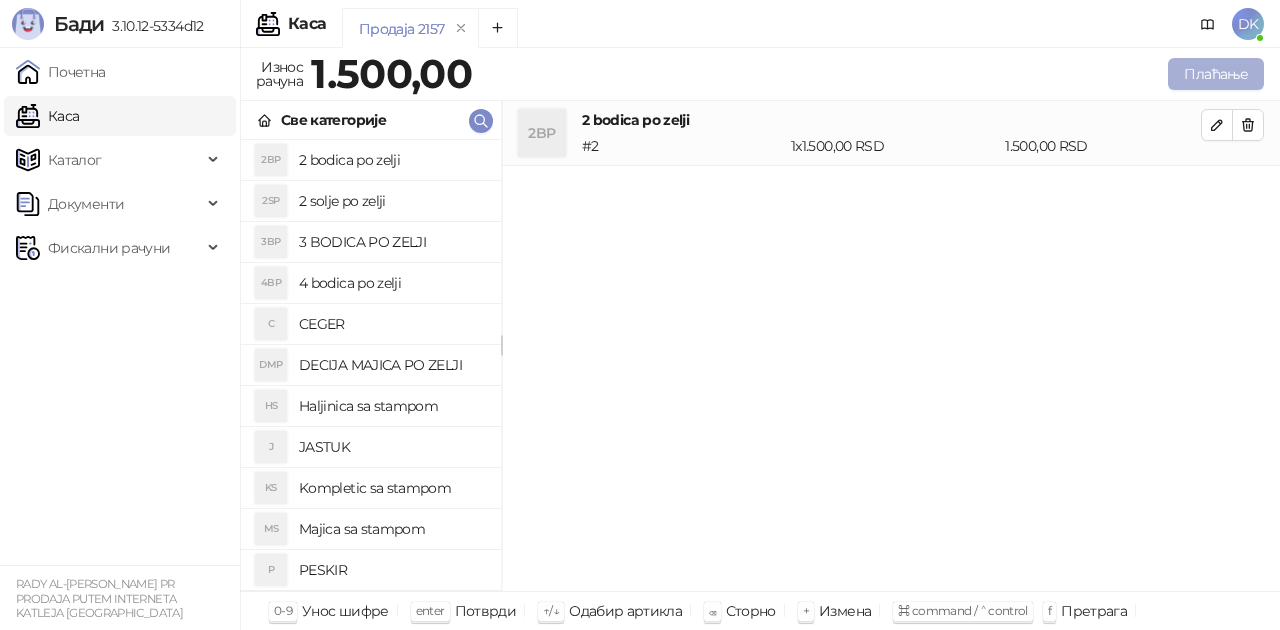 click on "Плаћање" at bounding box center (1216, 74) 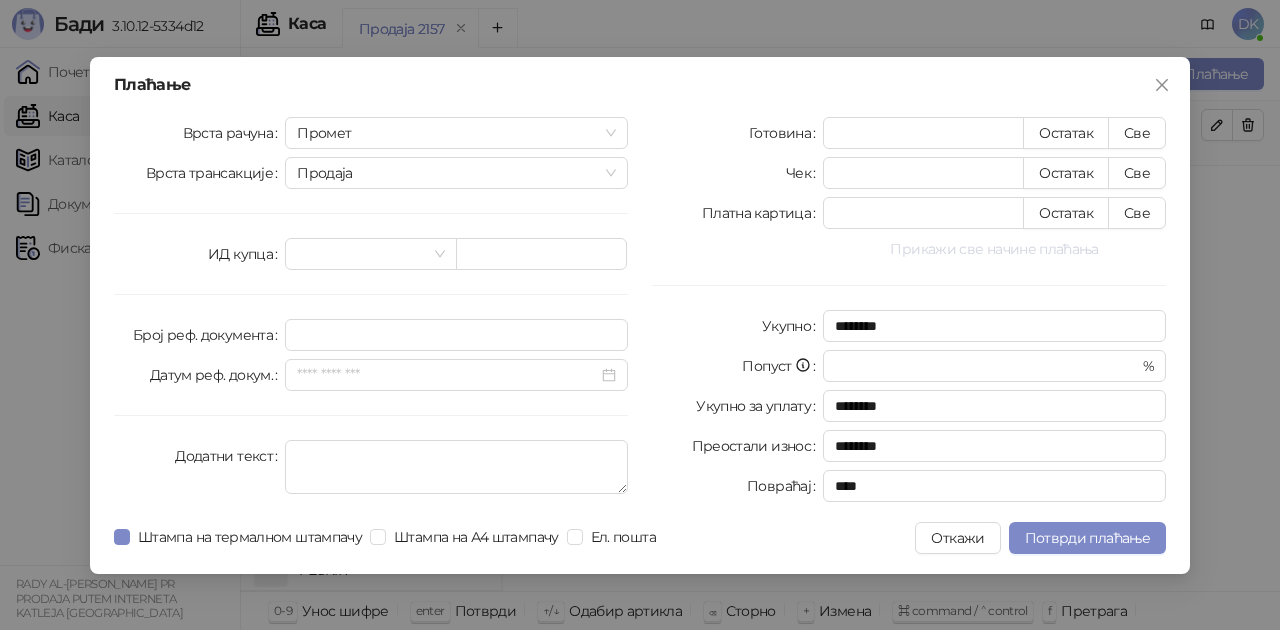 click on "Прикажи све начине плаћања" at bounding box center [994, 249] 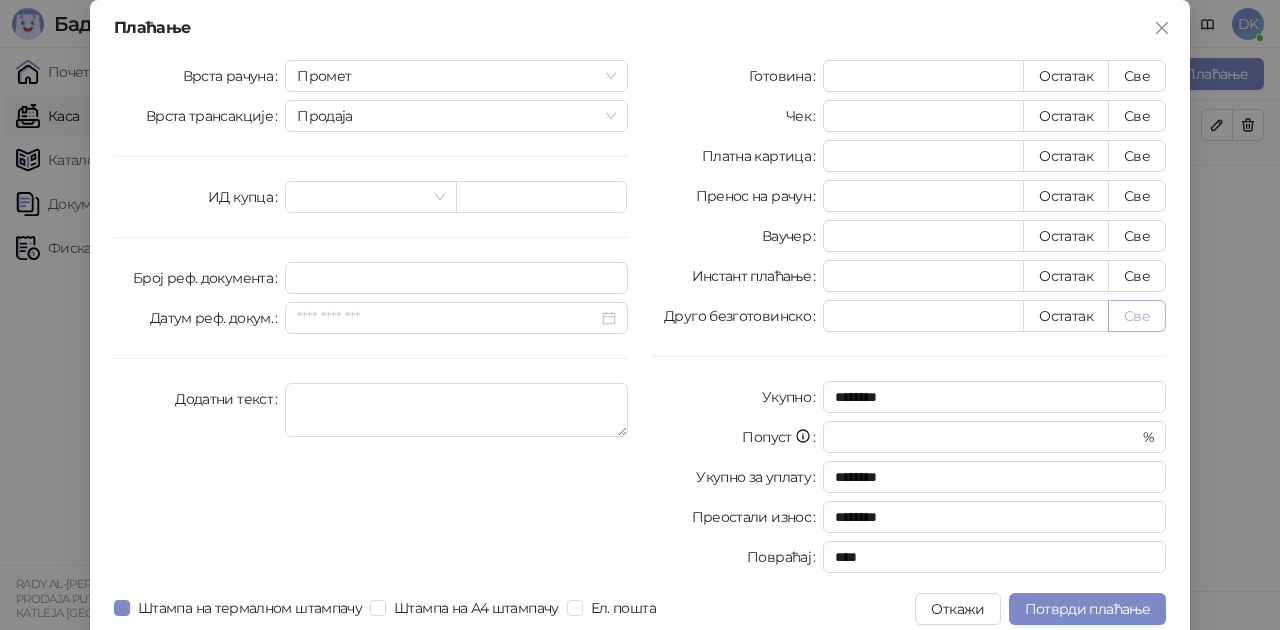 click on "Све" at bounding box center [1137, 316] 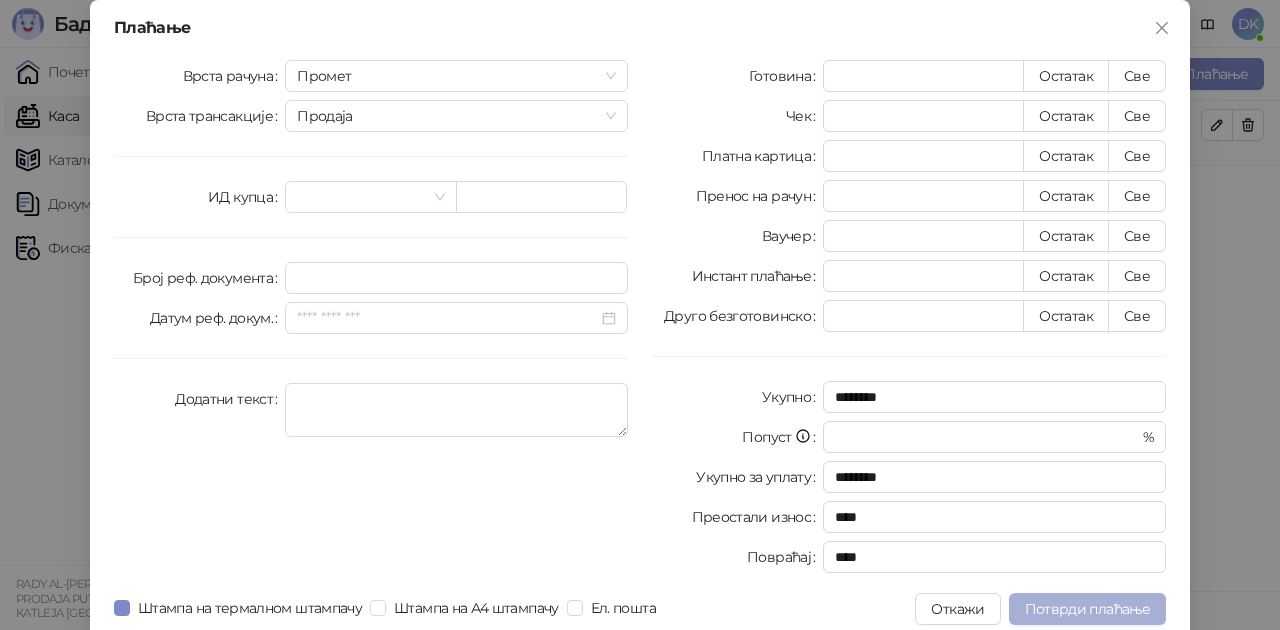 click on "Потврди плаћање" at bounding box center [1087, 609] 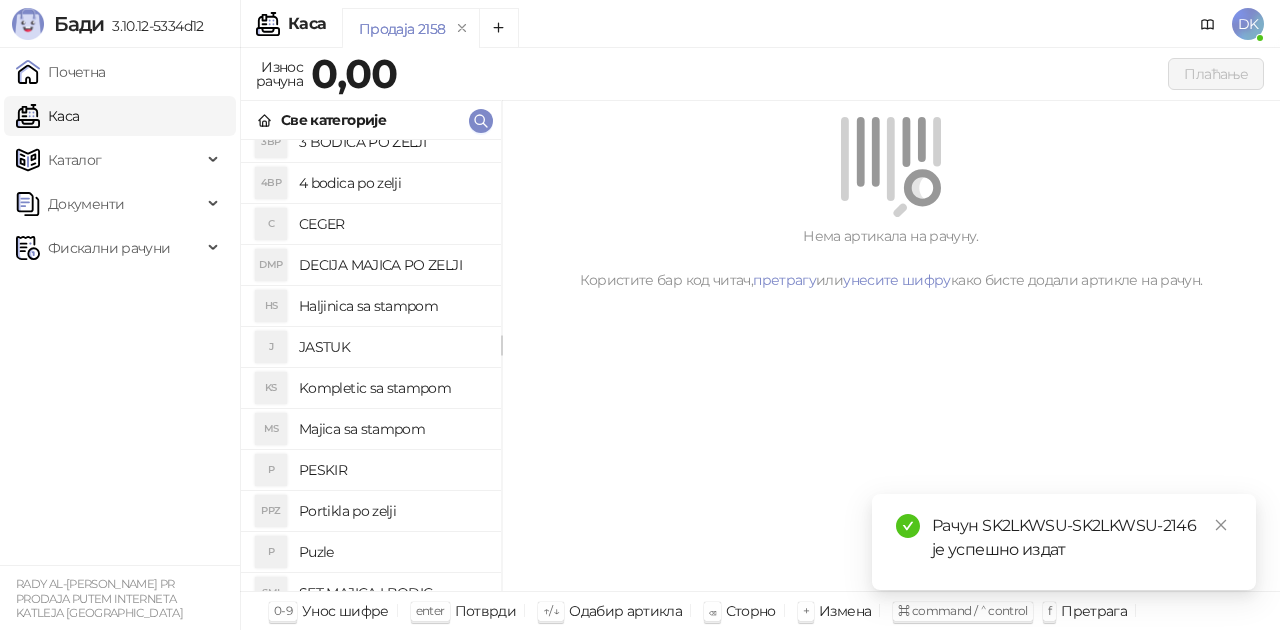 scroll, scrollTop: 200, scrollLeft: 0, axis: vertical 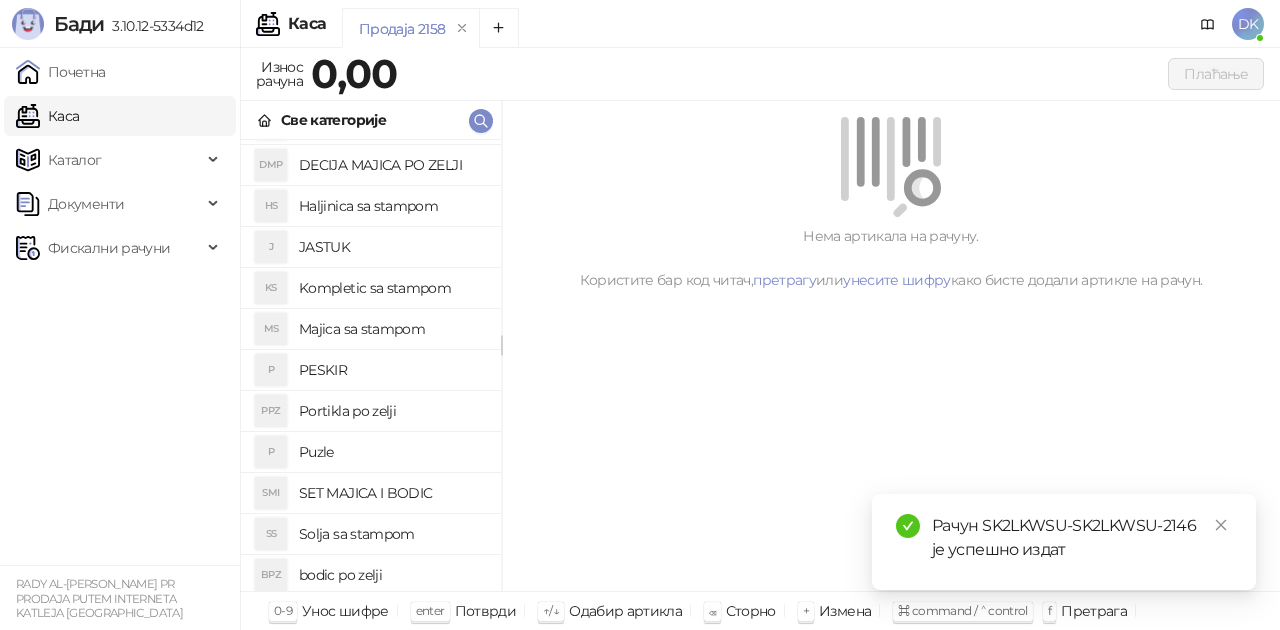 click on "SET MAJICA I BODIC" at bounding box center [392, 493] 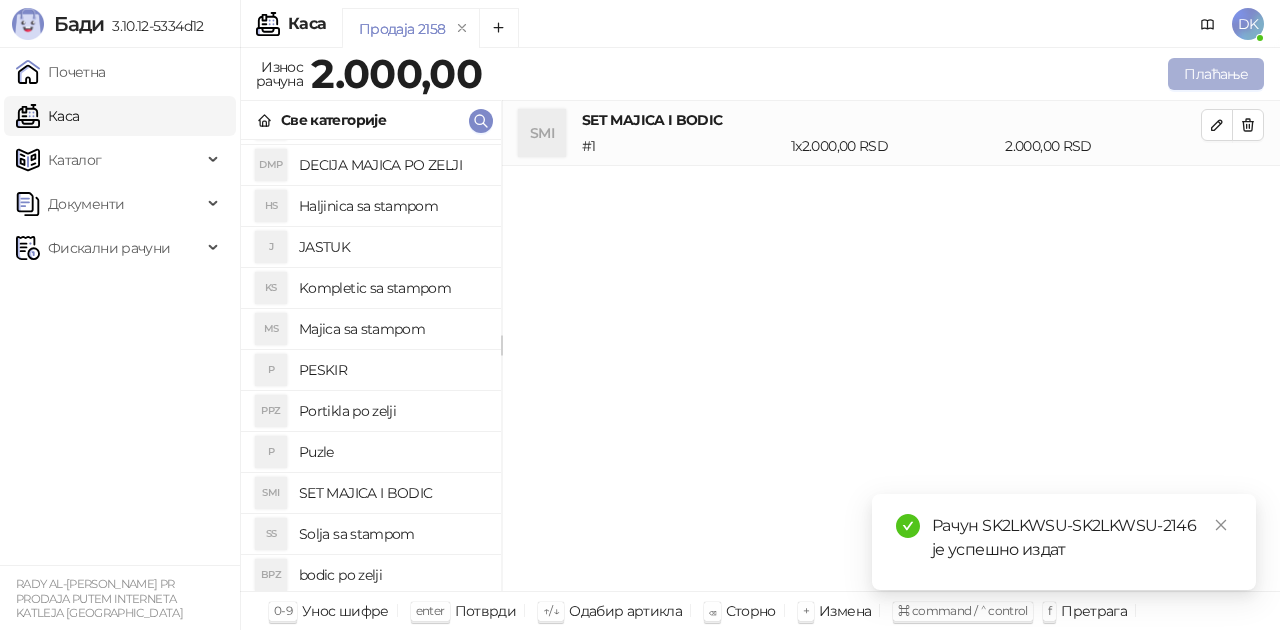 click on "Плаћање" at bounding box center [1216, 74] 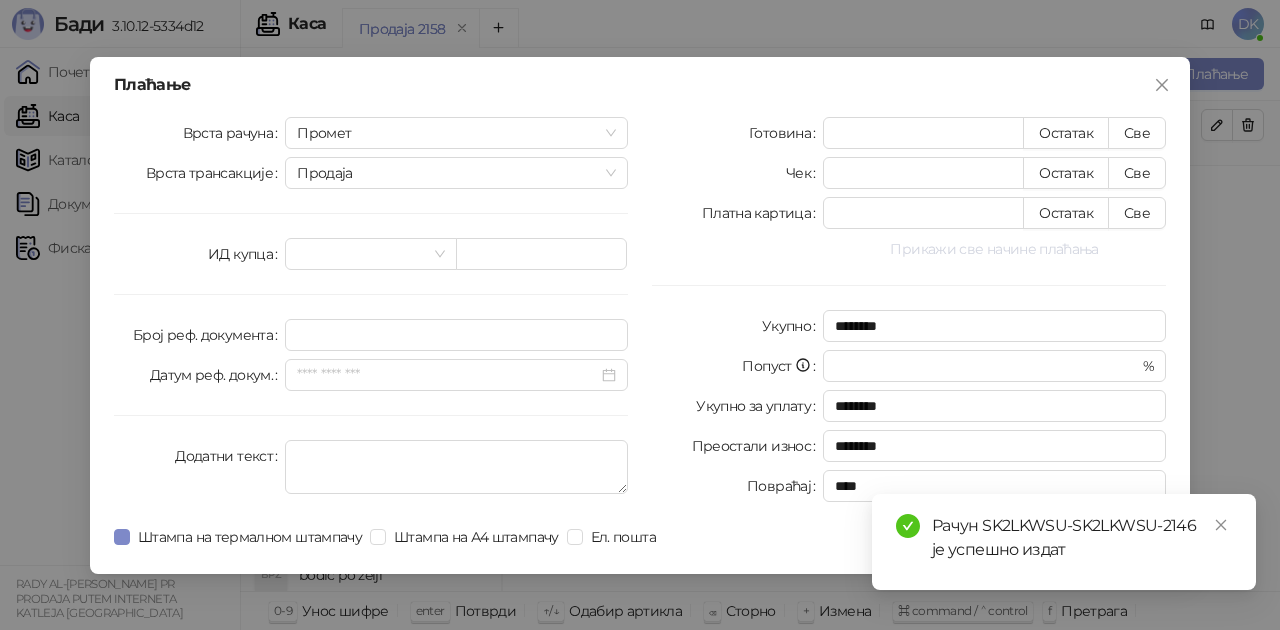 click on "Прикажи све начине плаћања" at bounding box center (994, 249) 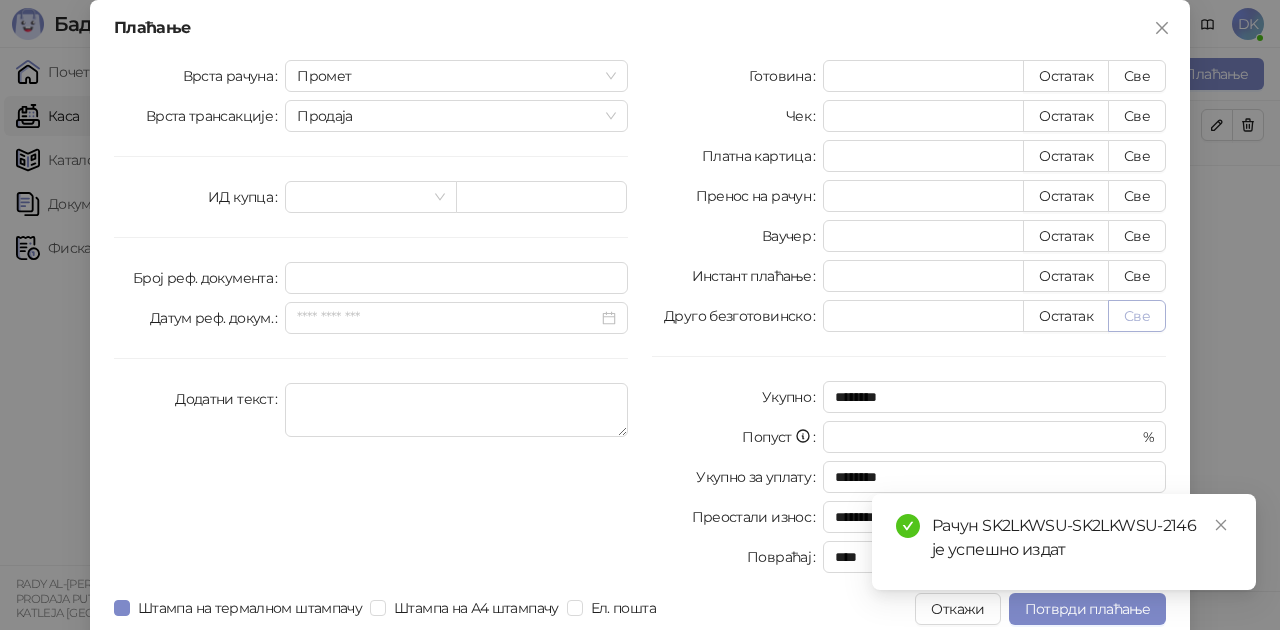 click on "Све" at bounding box center (1137, 316) 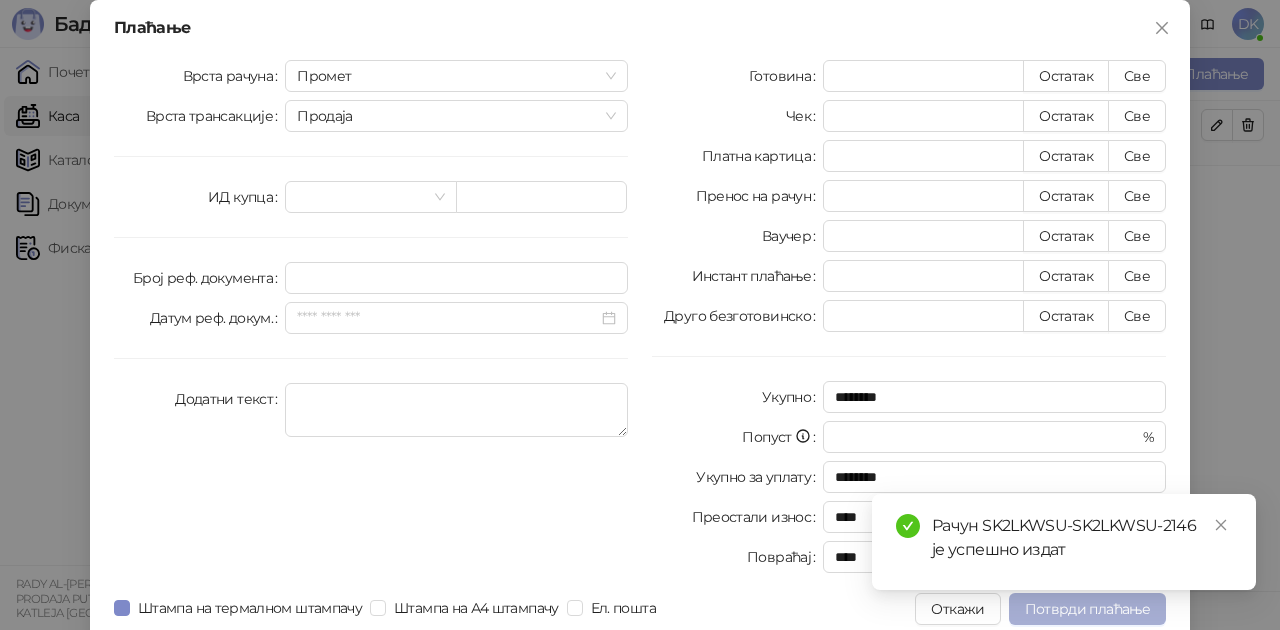 click on "Потврди плаћање" at bounding box center [1087, 609] 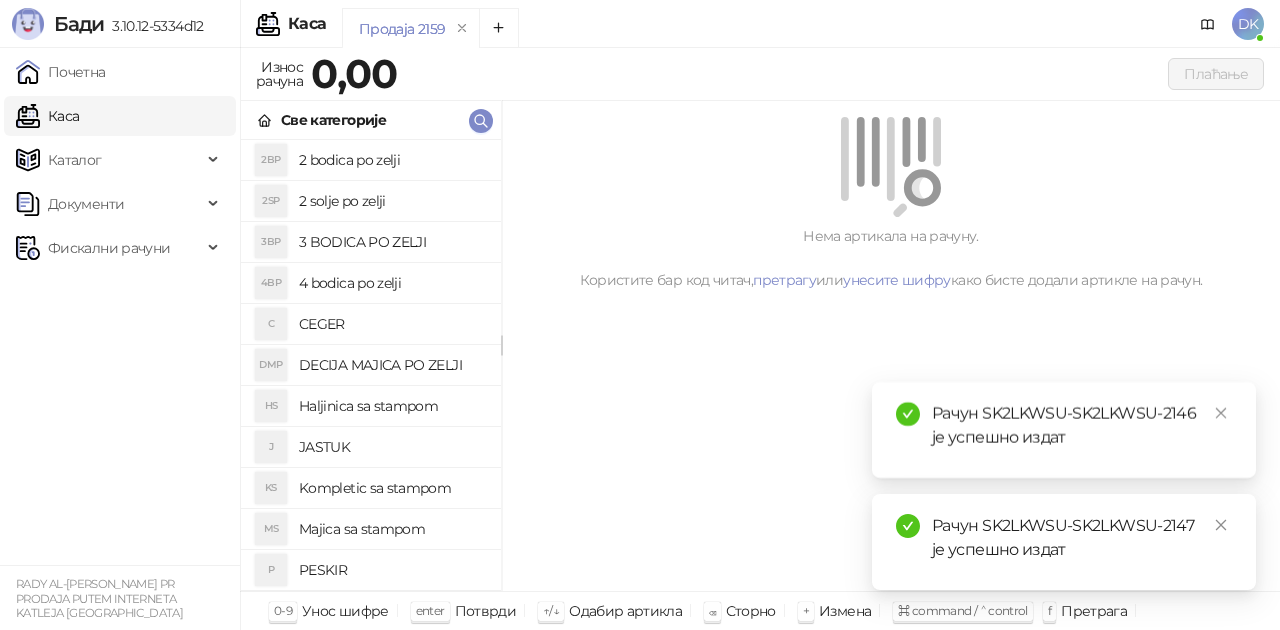 scroll, scrollTop: 200, scrollLeft: 0, axis: vertical 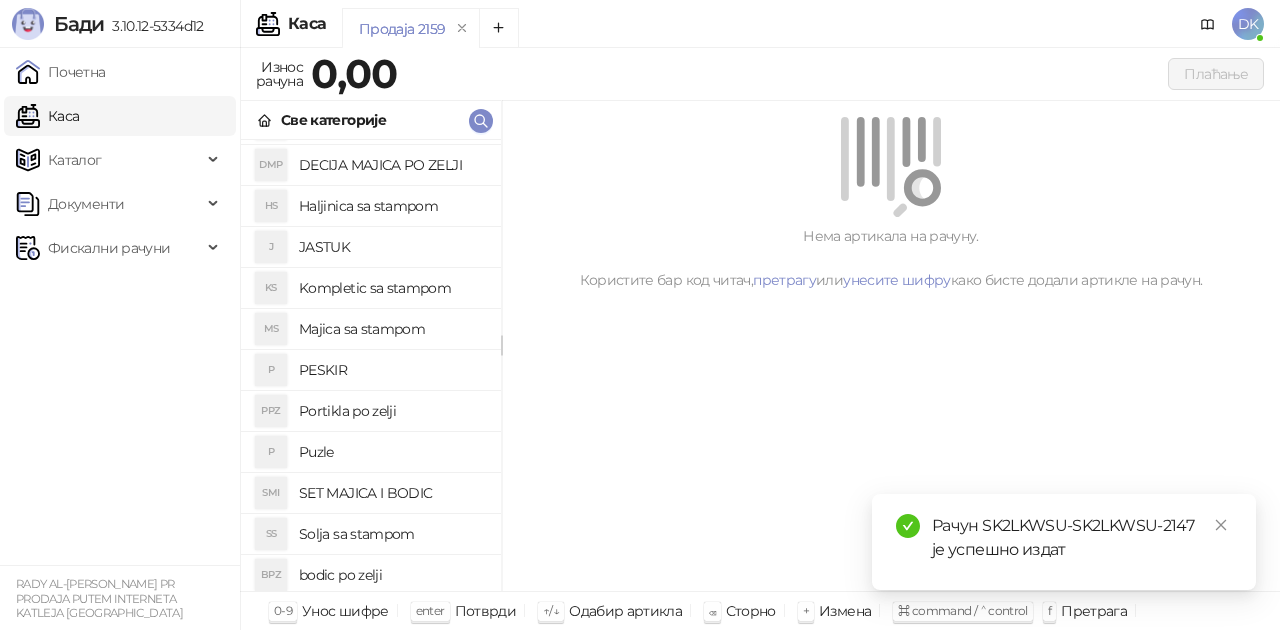 click on "SET MAJICA I BODIC" at bounding box center [392, 493] 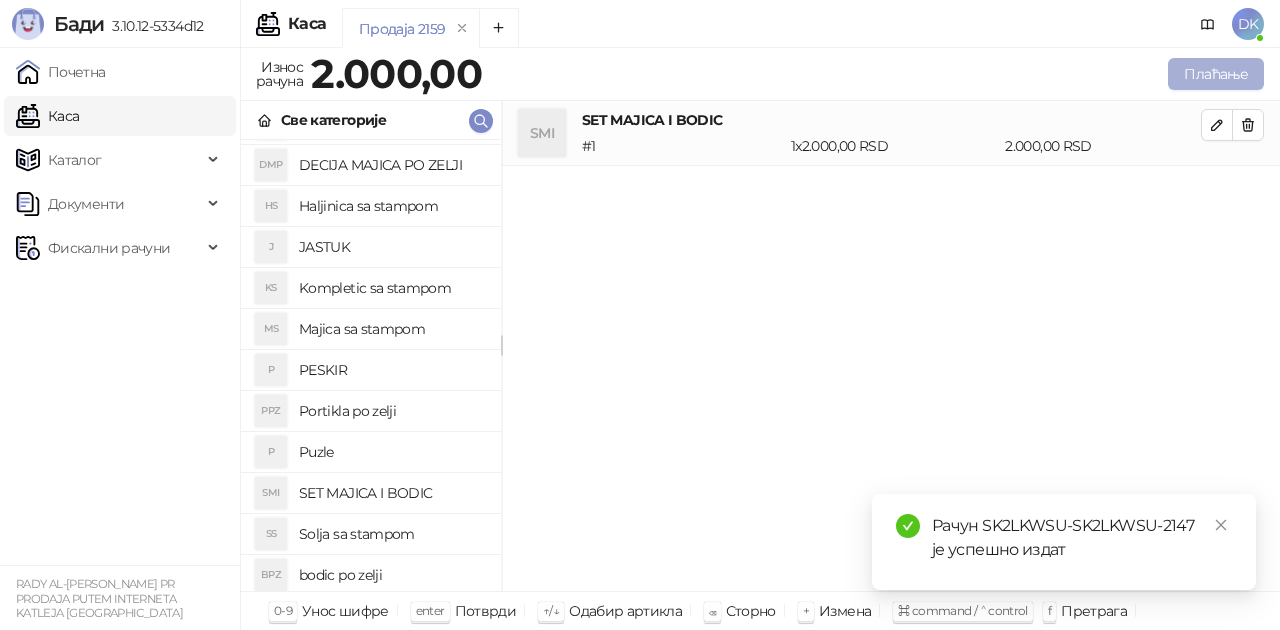 click on "Плаћање" at bounding box center [1216, 74] 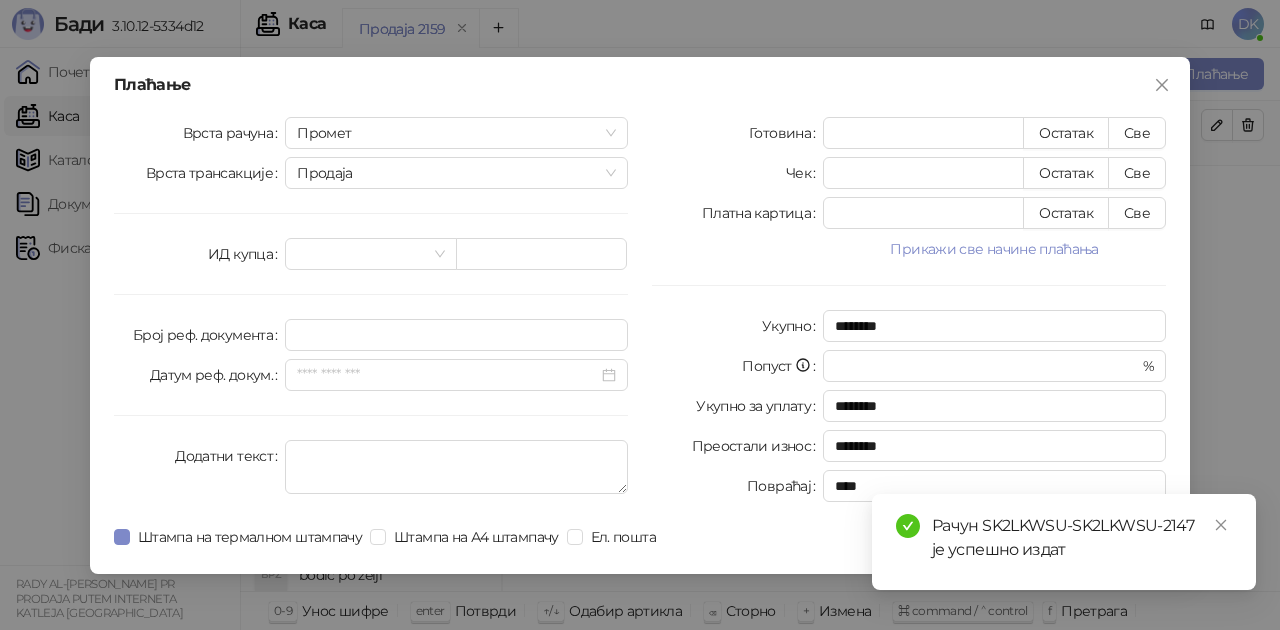 click on "Прикажи све начине плаћања" at bounding box center (994, 249) 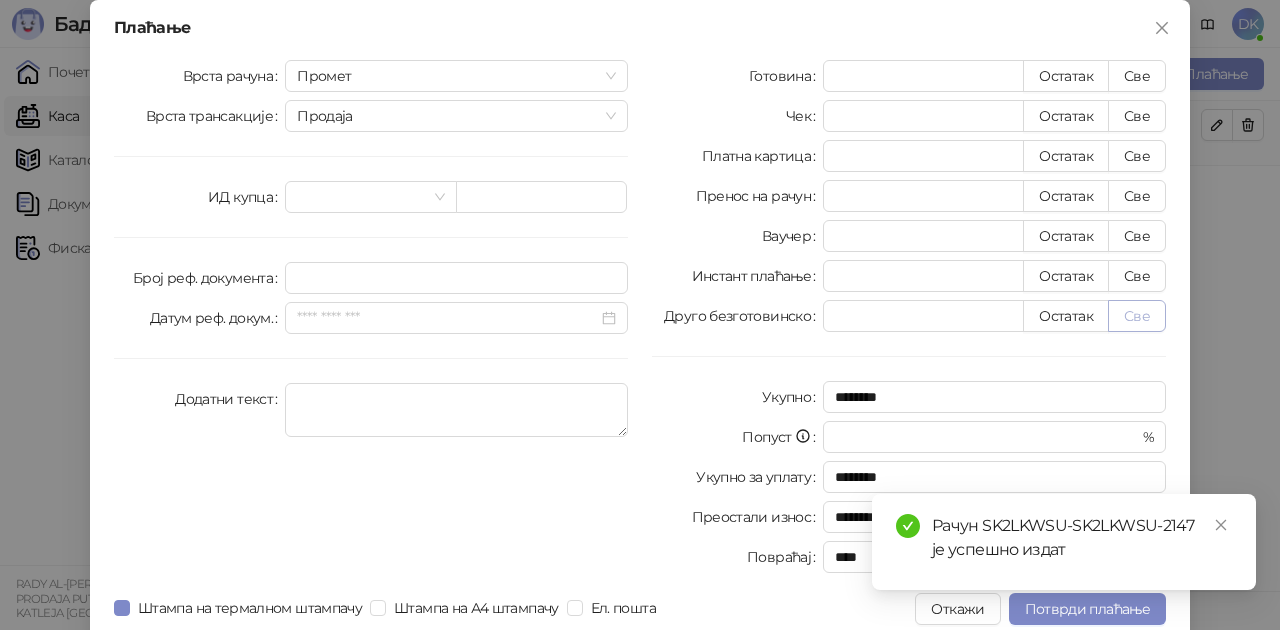 click on "Све" at bounding box center [1137, 316] 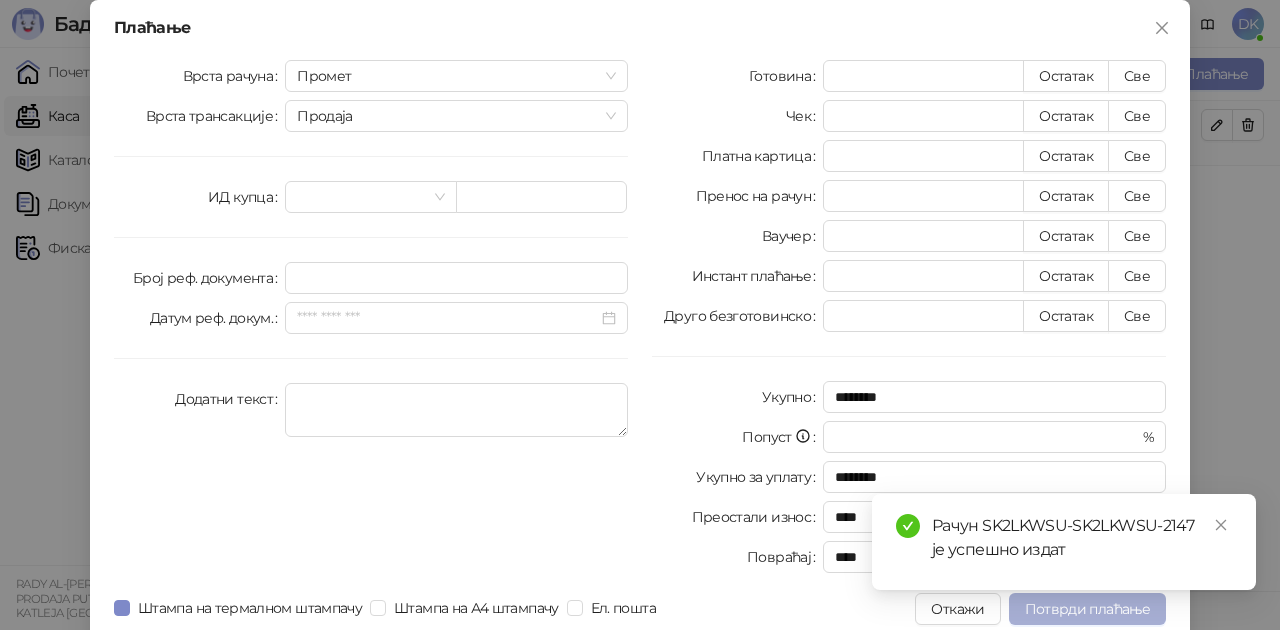 click on "Потврди плаћање" at bounding box center (1087, 609) 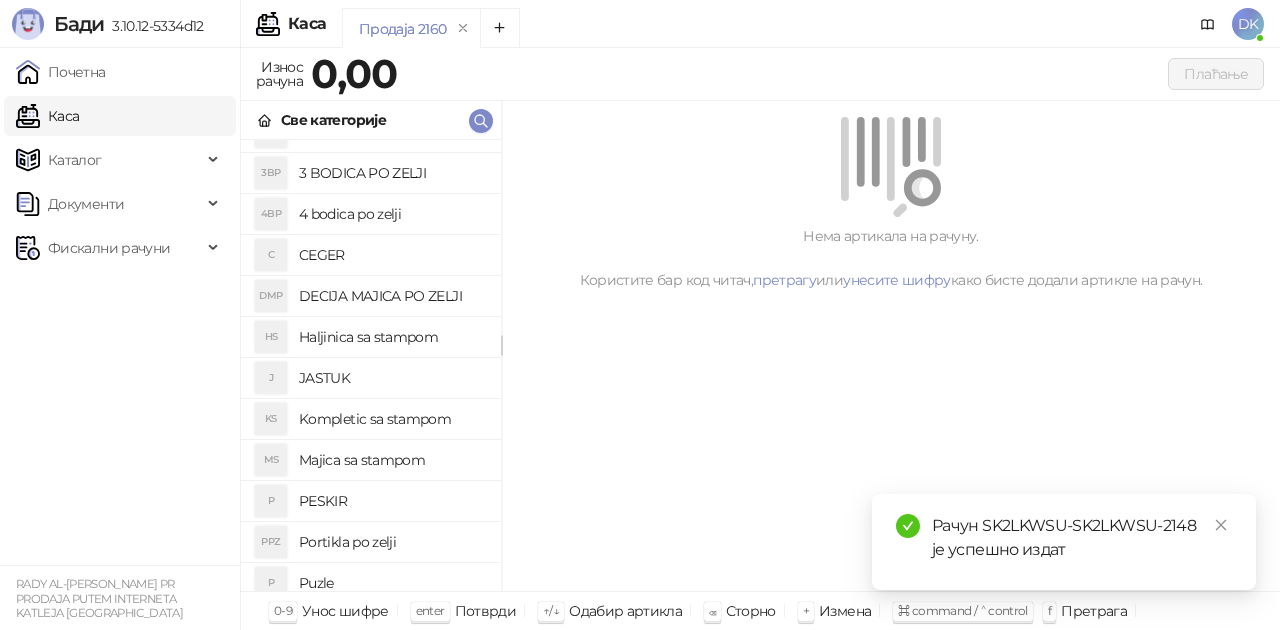 scroll, scrollTop: 100, scrollLeft: 0, axis: vertical 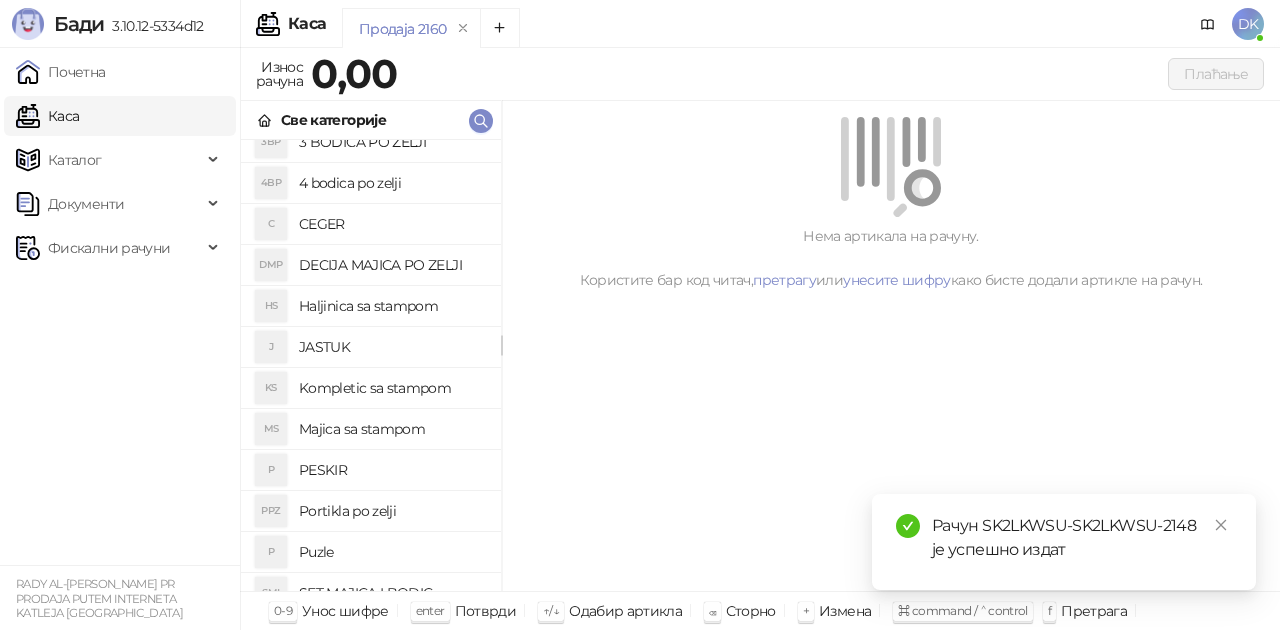 click on "Kompletic sa stampom" at bounding box center [392, 388] 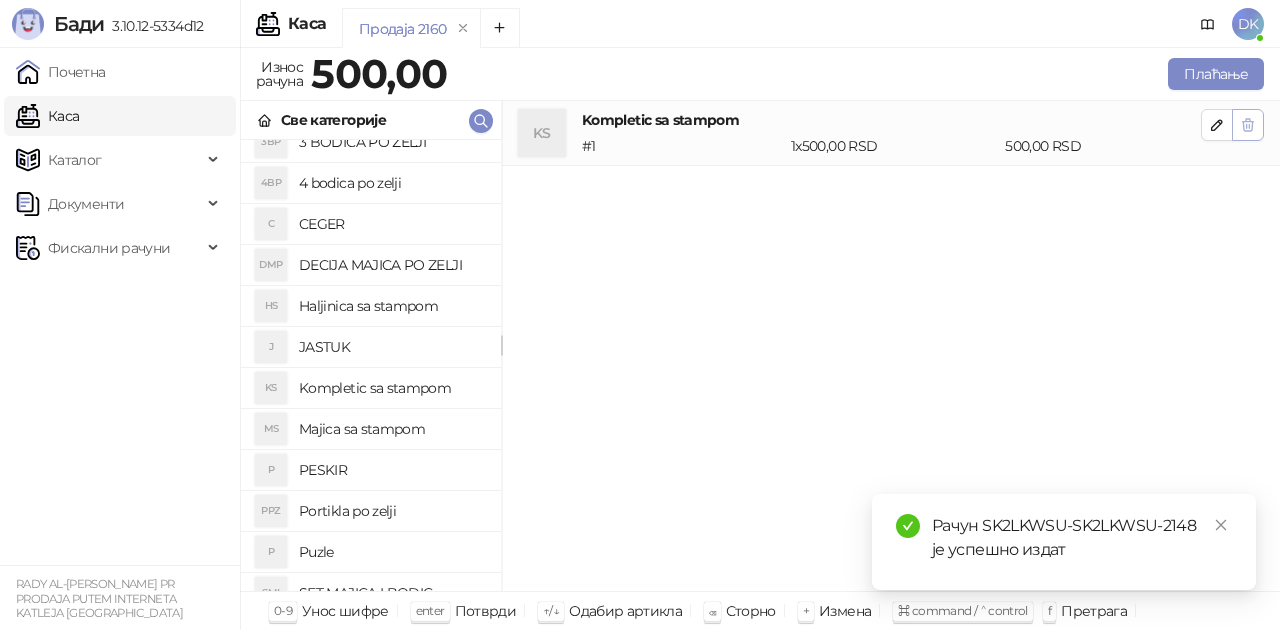 click 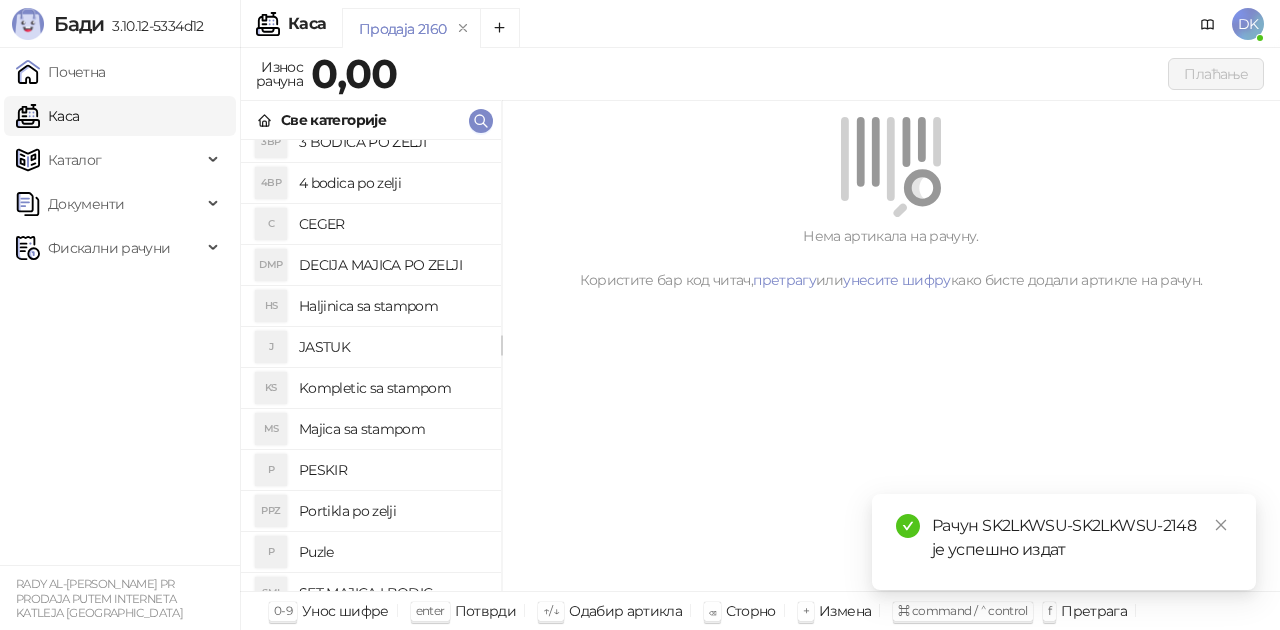 click on "Majica sa stampom" at bounding box center [392, 429] 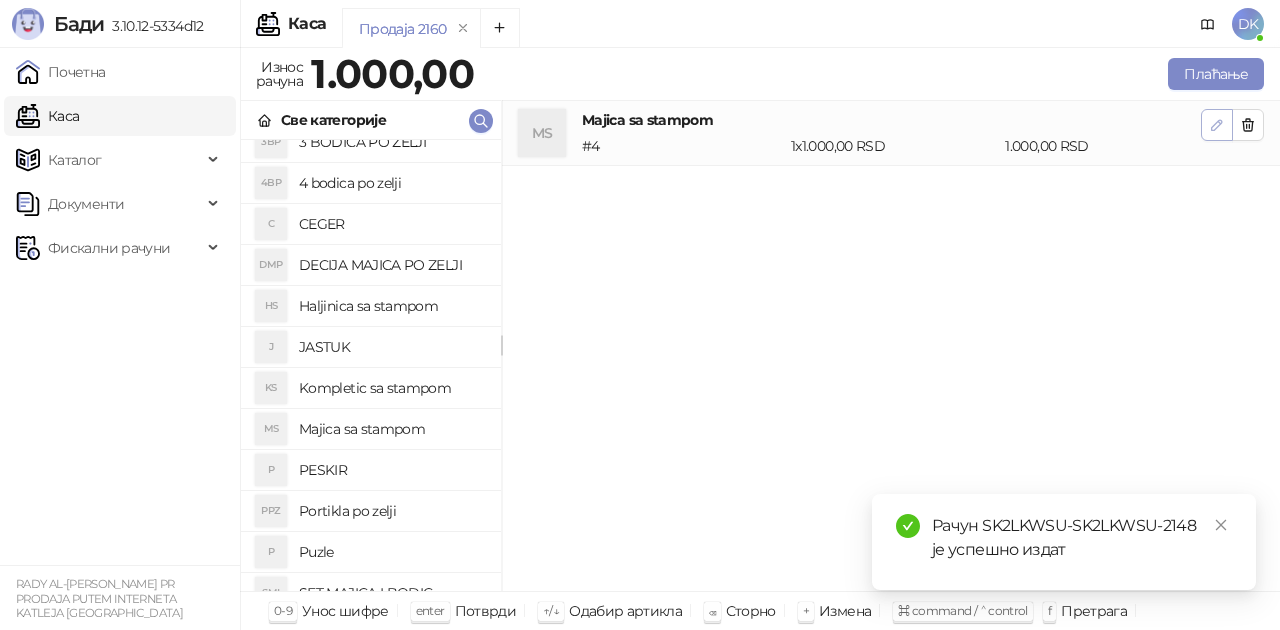 click 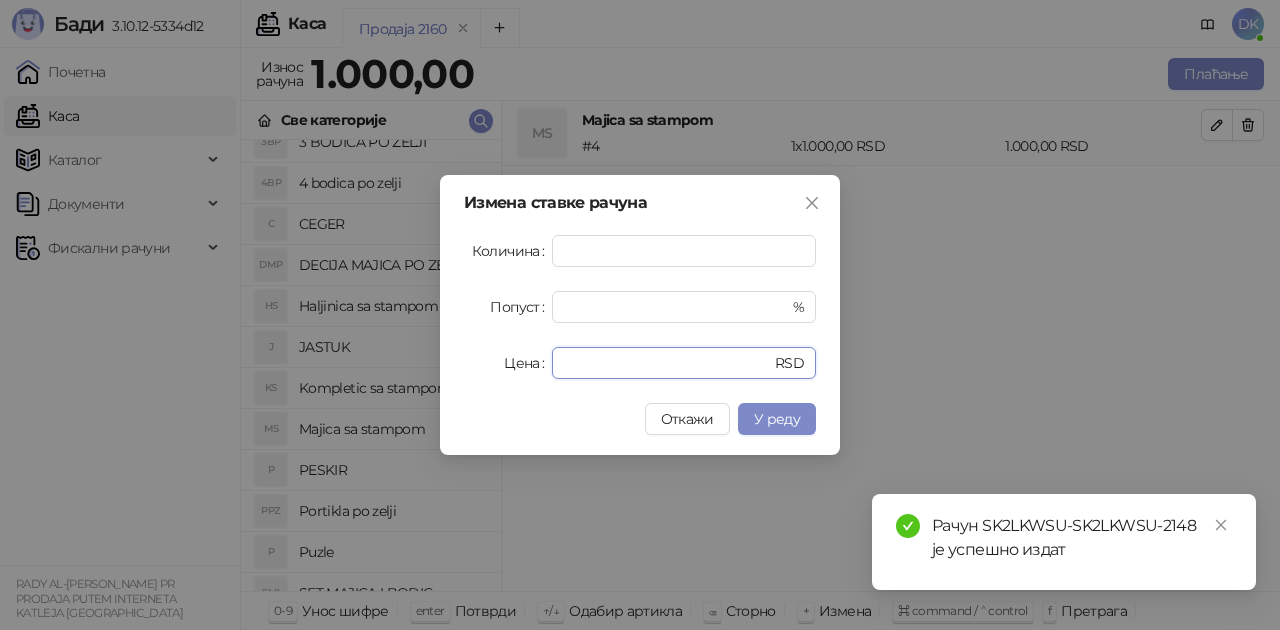 drag, startPoint x: 618, startPoint y: 358, endPoint x: 409, endPoint y: 342, distance: 209.61154 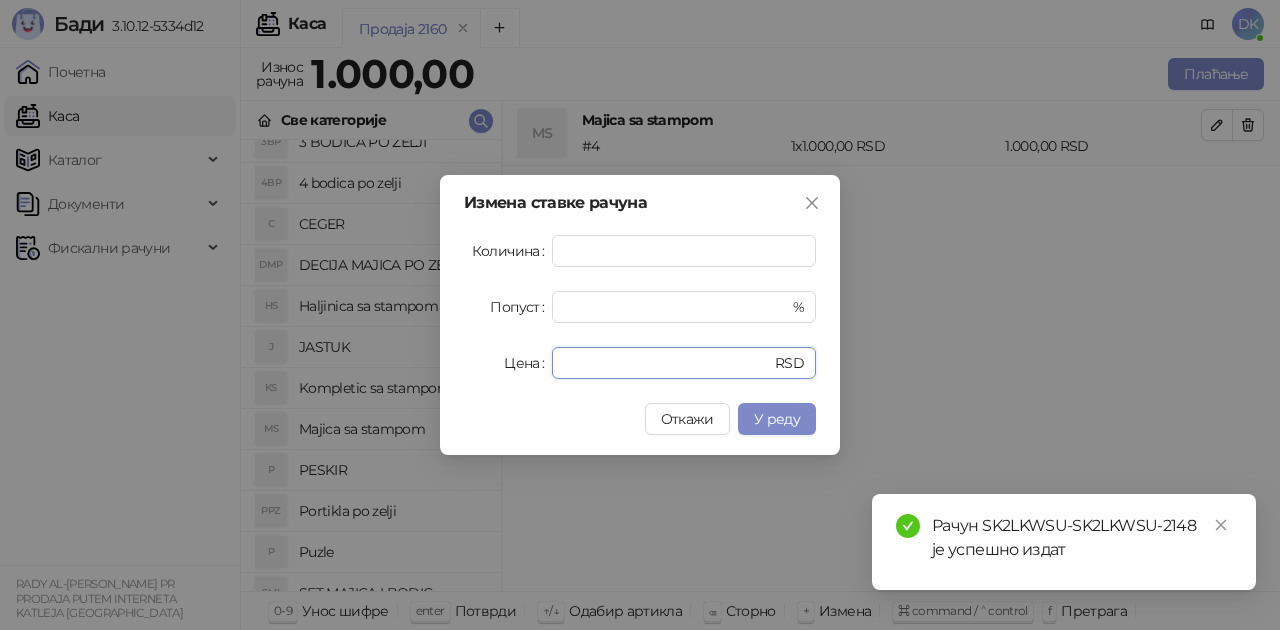 type on "****" 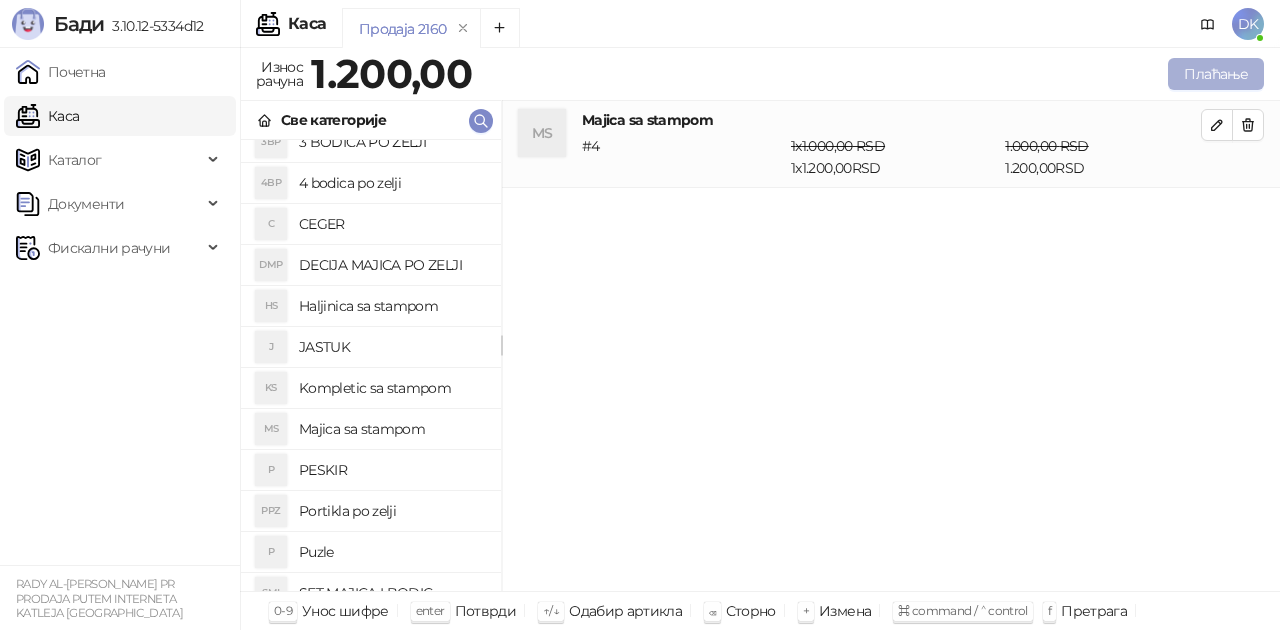 click on "Плаћање" at bounding box center [1216, 74] 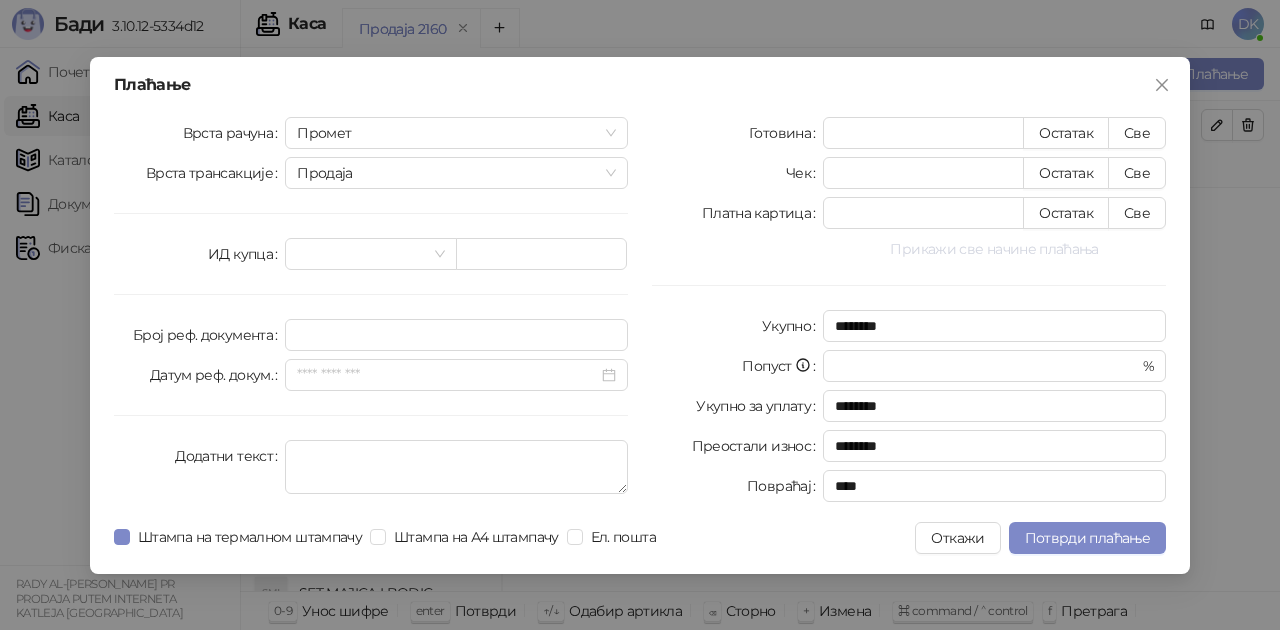 click on "Прикажи све начине плаћања" at bounding box center [994, 249] 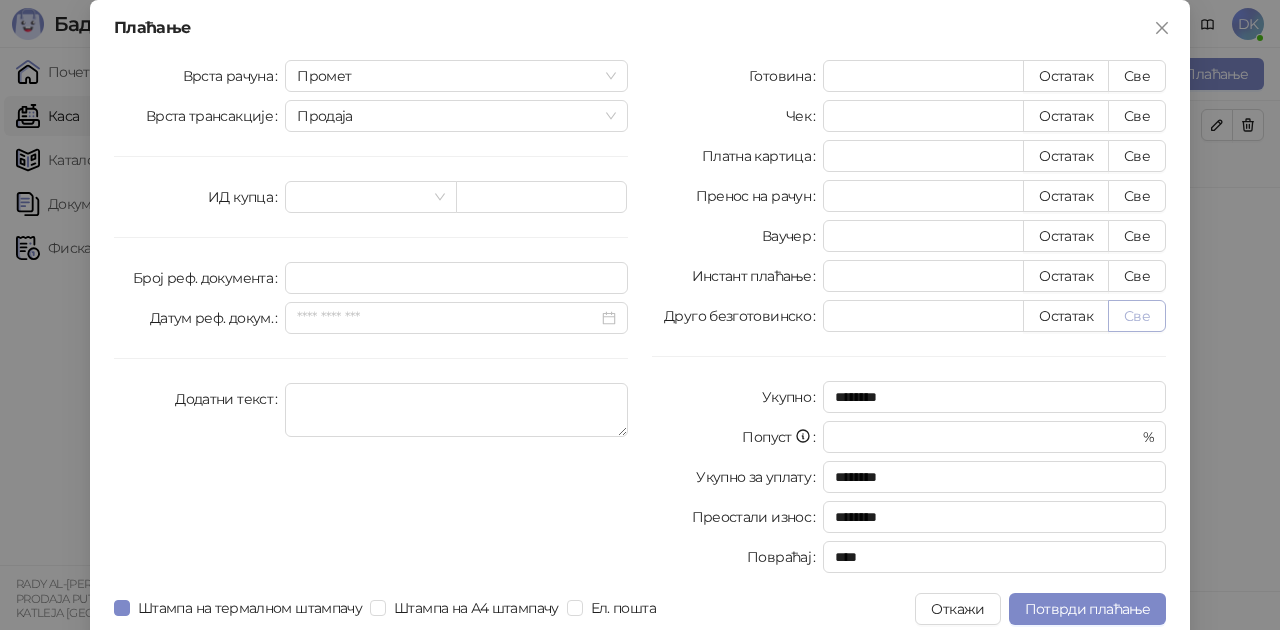click on "Све" at bounding box center [1137, 316] 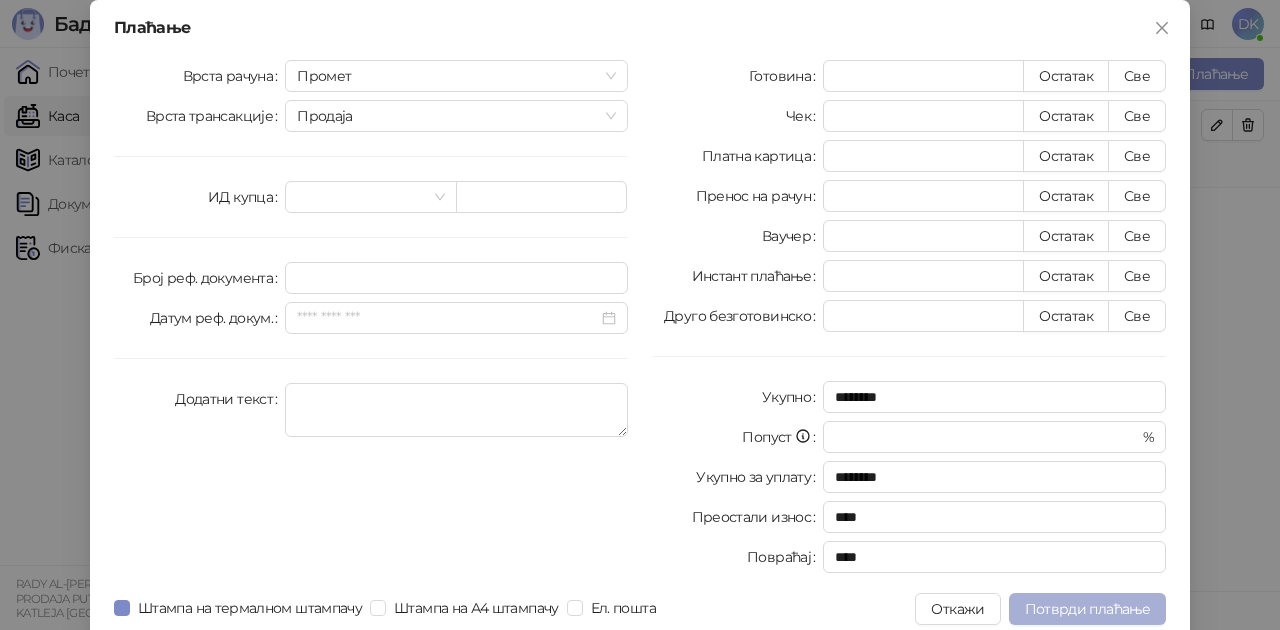 click on "Потврди плаћање" at bounding box center (1087, 609) 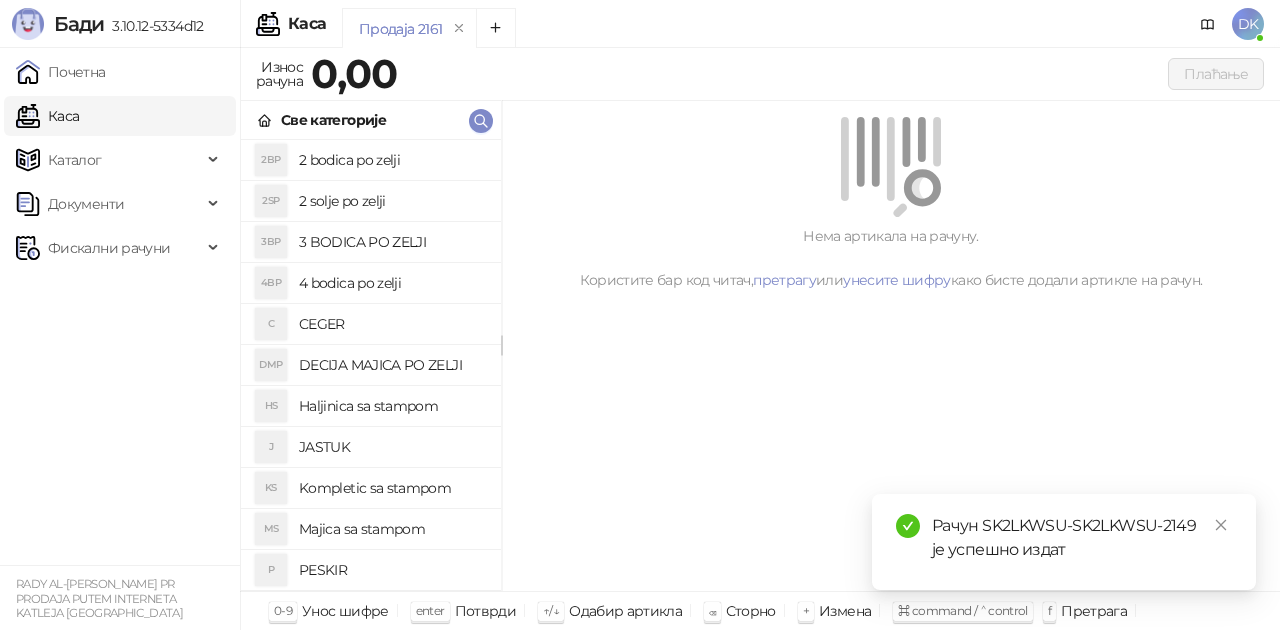 drag, startPoint x: 304, startPoint y: 170, endPoint x: 402, endPoint y: 162, distance: 98.32599 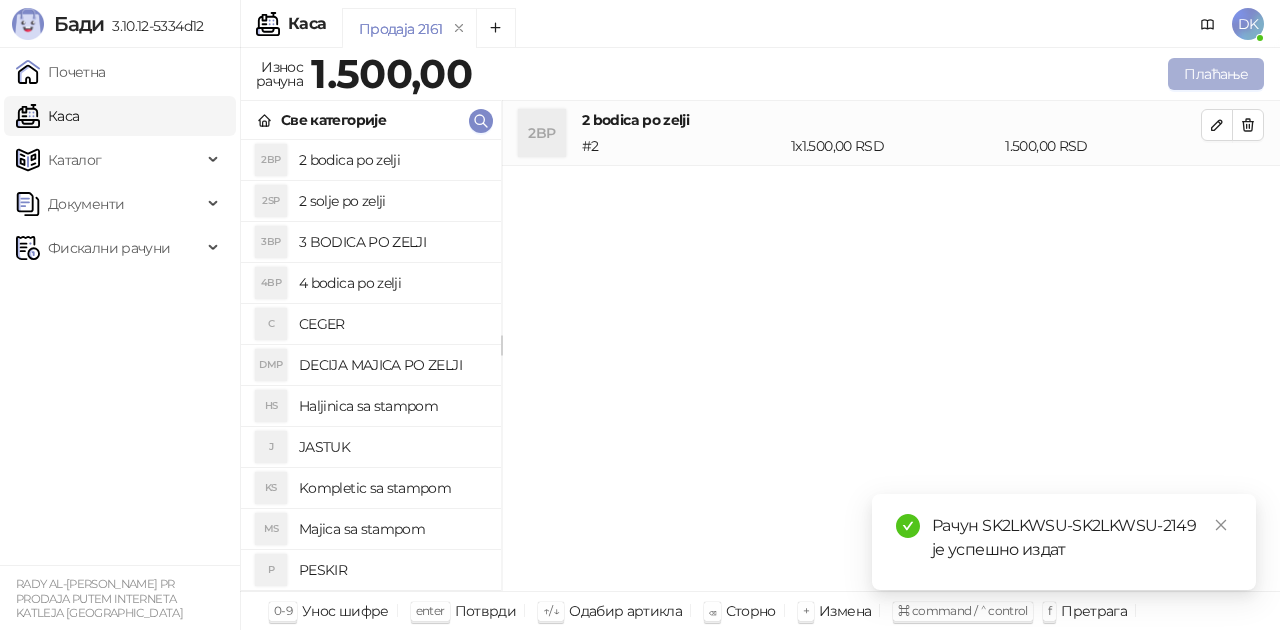 click on "Плаћање" at bounding box center (1216, 74) 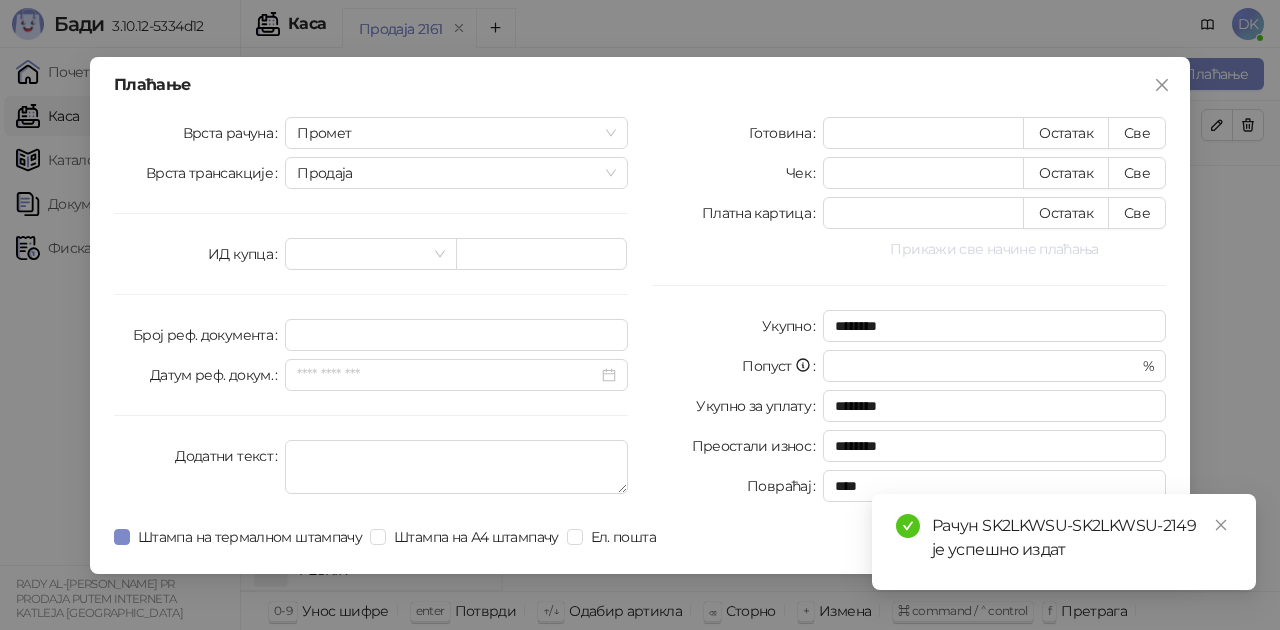 click on "Прикажи све начине плаћања" at bounding box center [994, 249] 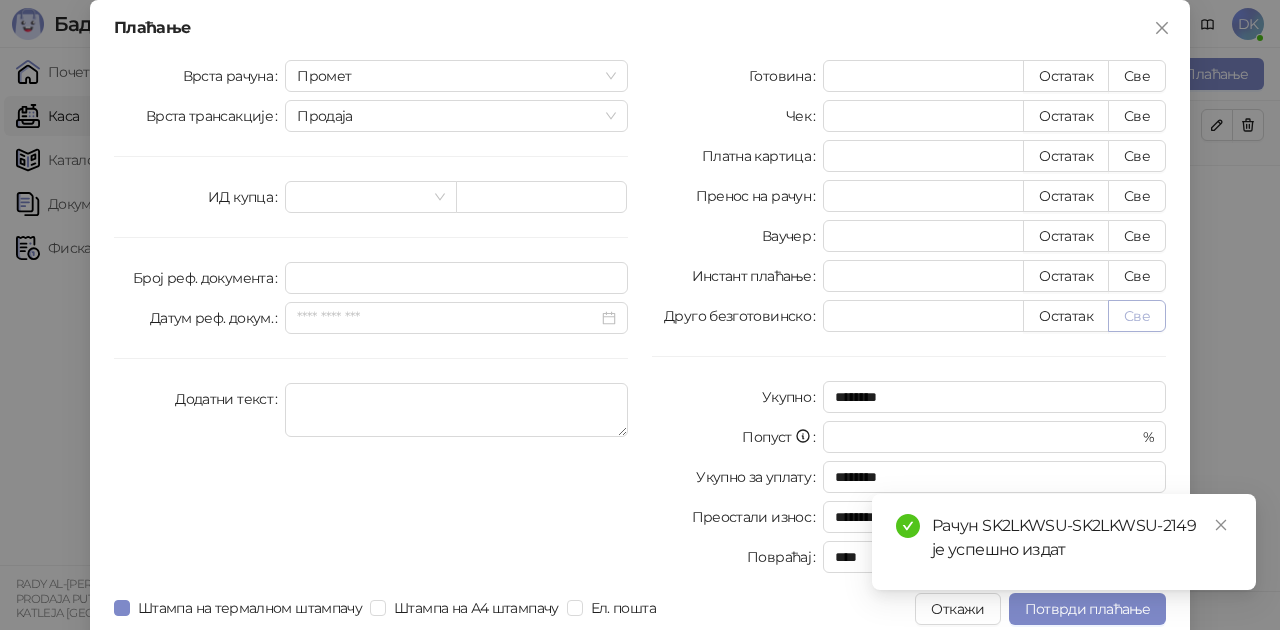 click on "Све" at bounding box center (1137, 316) 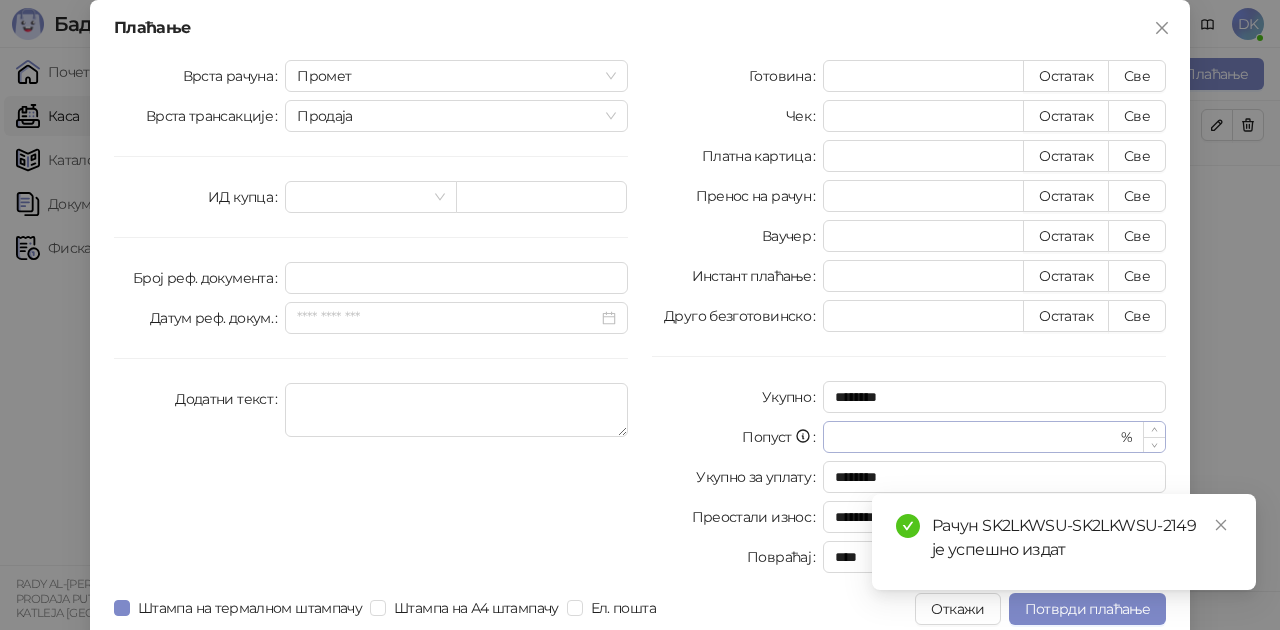 type on "****" 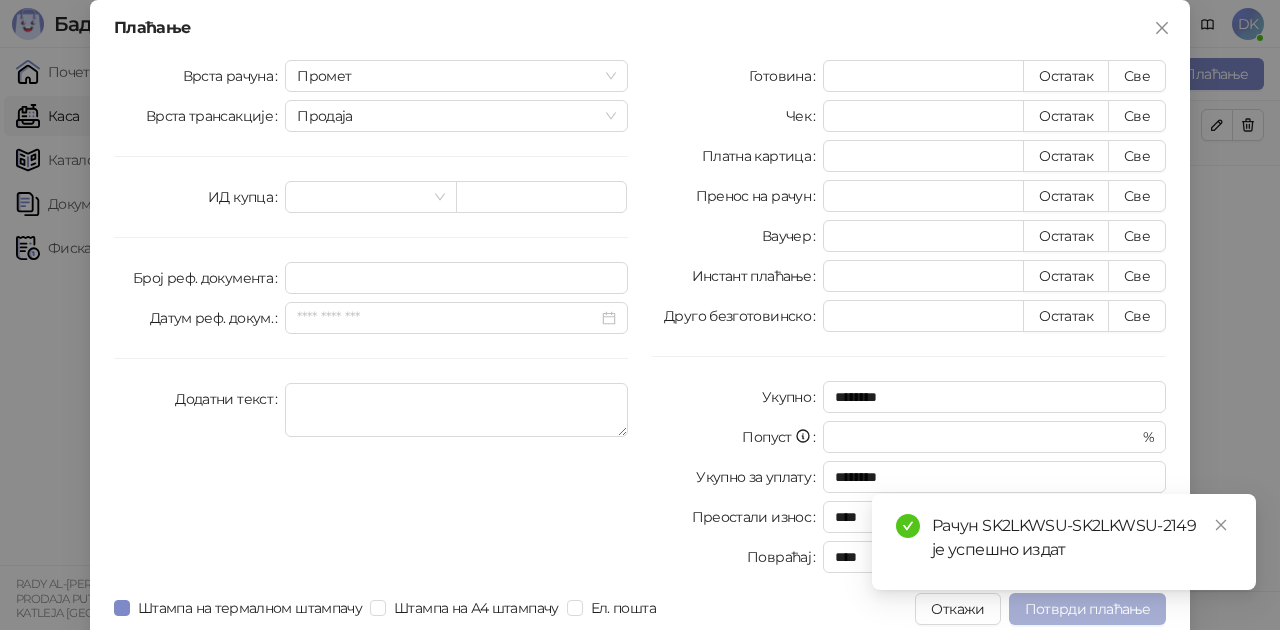 click on "Потврди плаћање" at bounding box center (1087, 609) 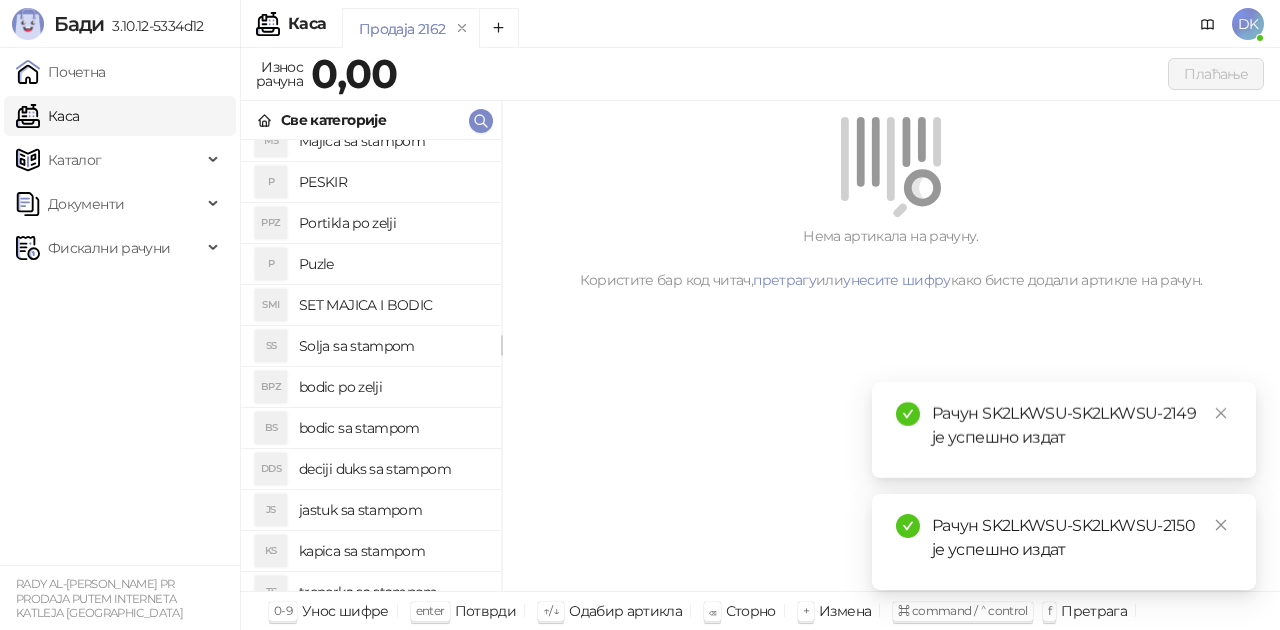 scroll, scrollTop: 400, scrollLeft: 0, axis: vertical 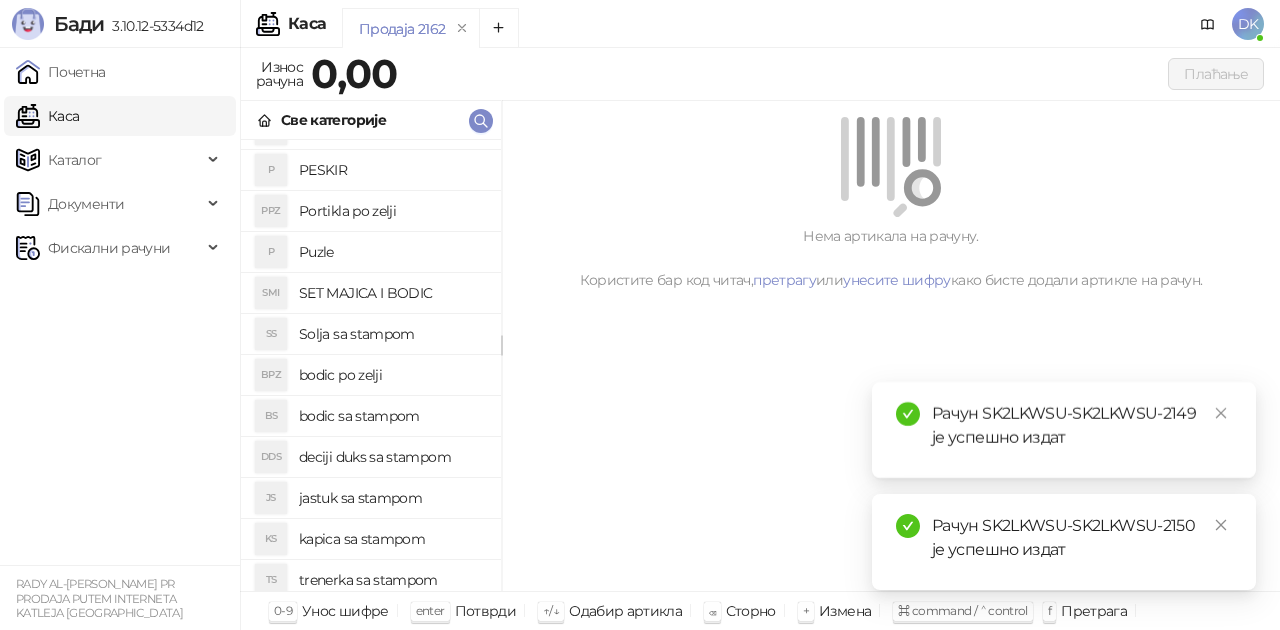 click on "bodic po zelji" at bounding box center [392, 375] 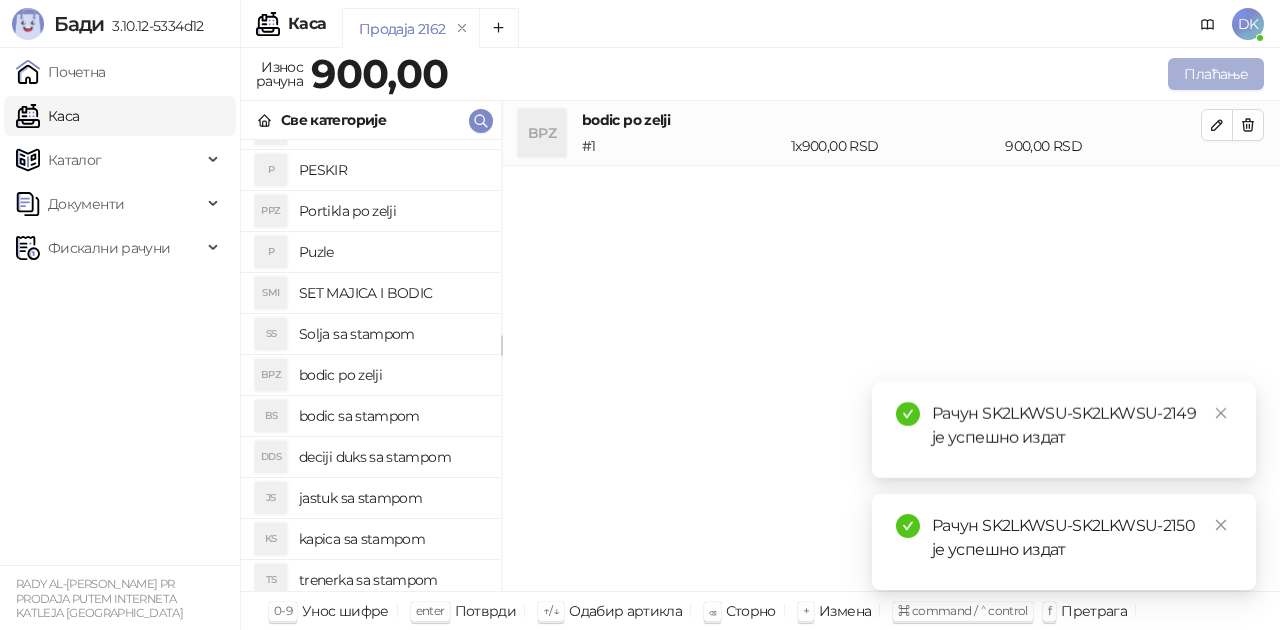 click on "Плаћање" at bounding box center (1216, 74) 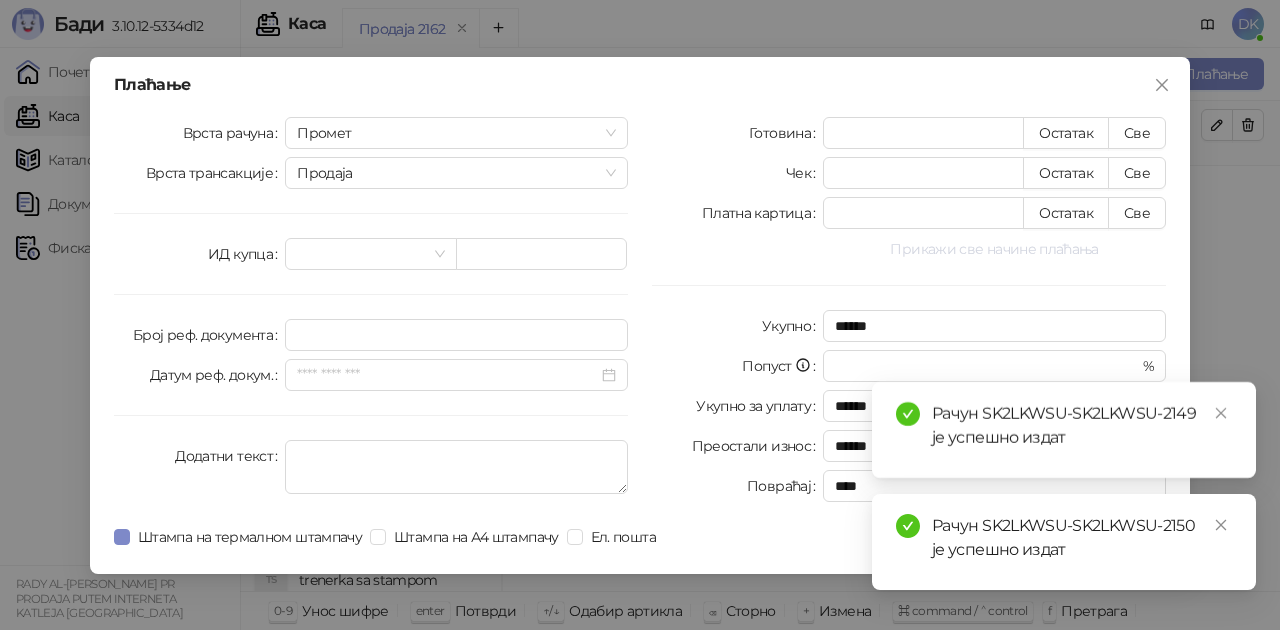 drag, startPoint x: 943, startPoint y: 247, endPoint x: 967, endPoint y: 249, distance: 24.083189 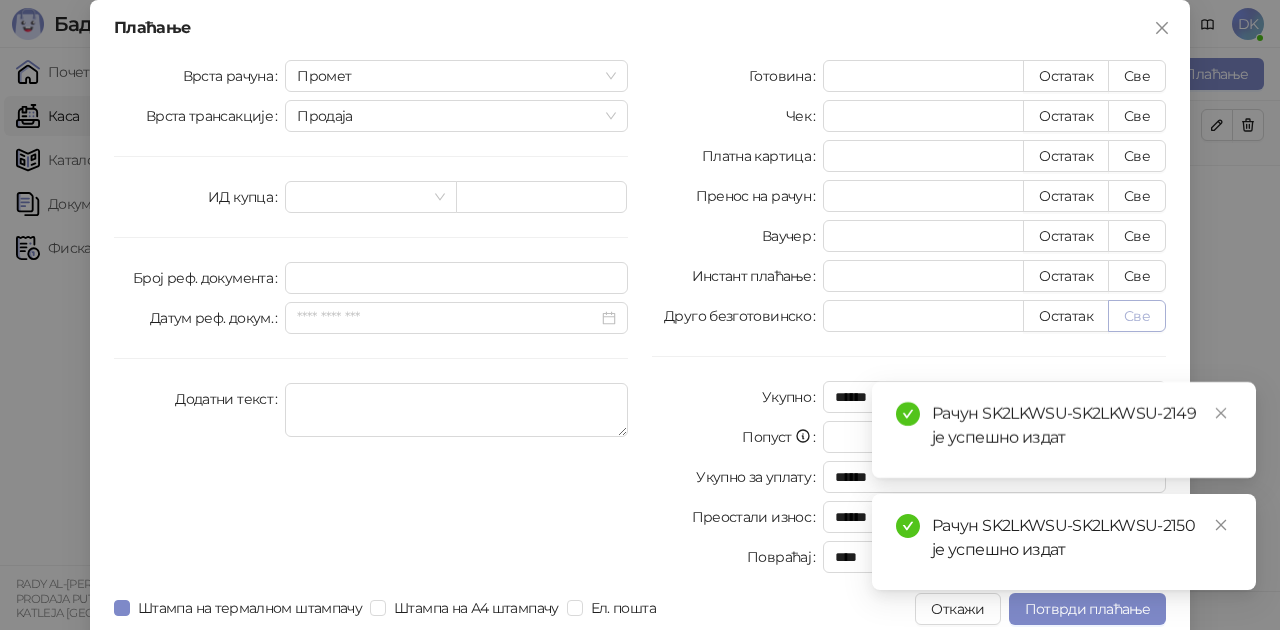 click on "Све" at bounding box center [1137, 316] 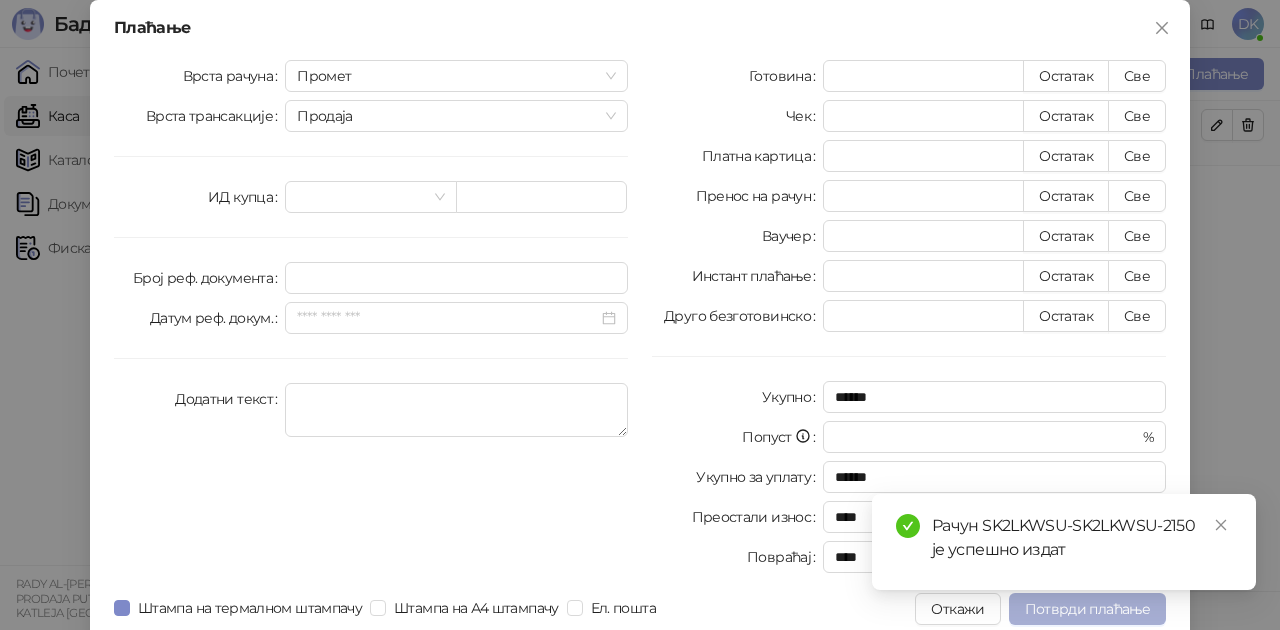 click on "Потврди плаћање" at bounding box center (1087, 609) 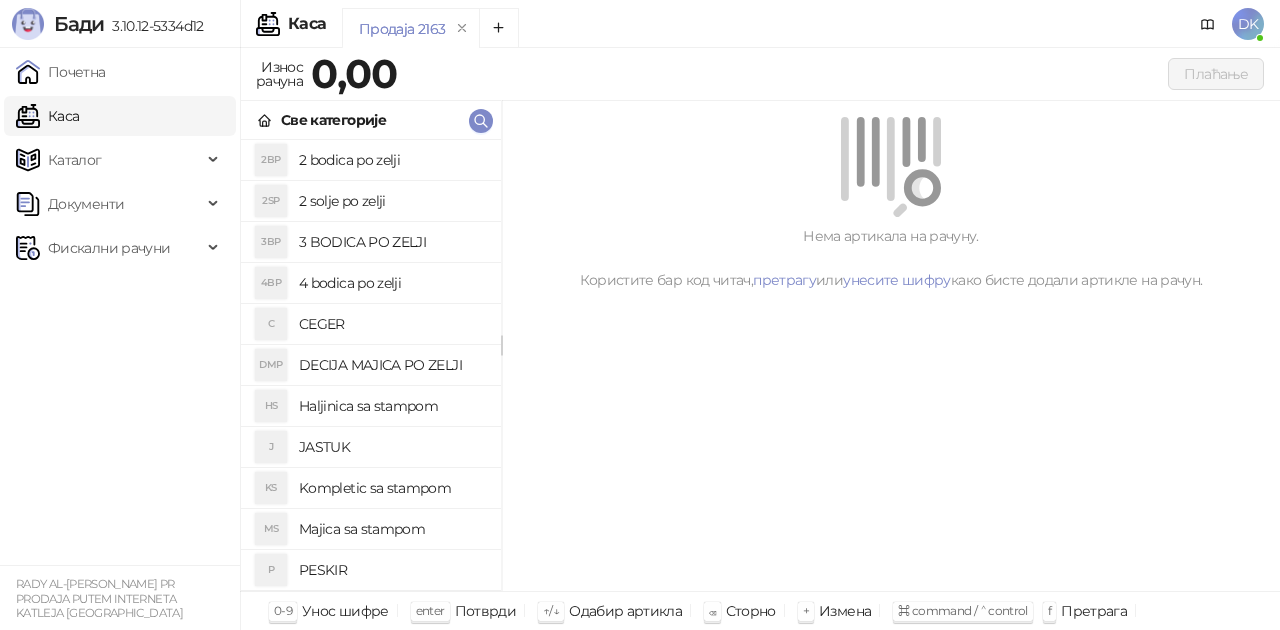 click on "2 bodica po zelji" at bounding box center (392, 160) 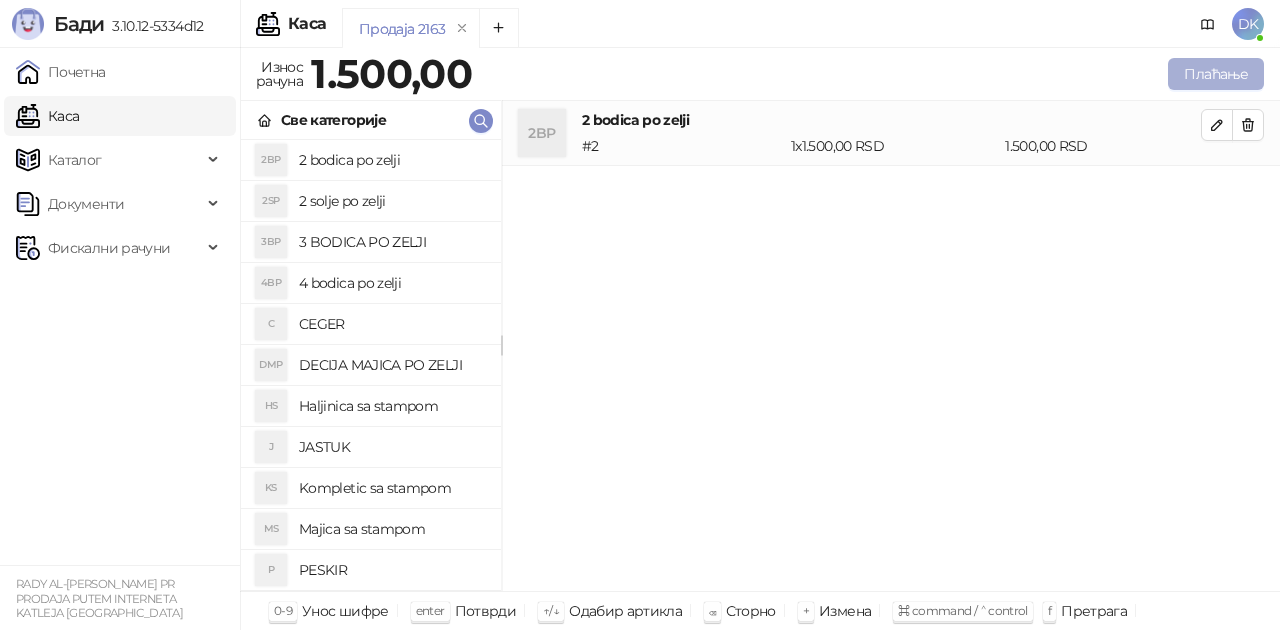 click on "Плаћање" at bounding box center [1216, 74] 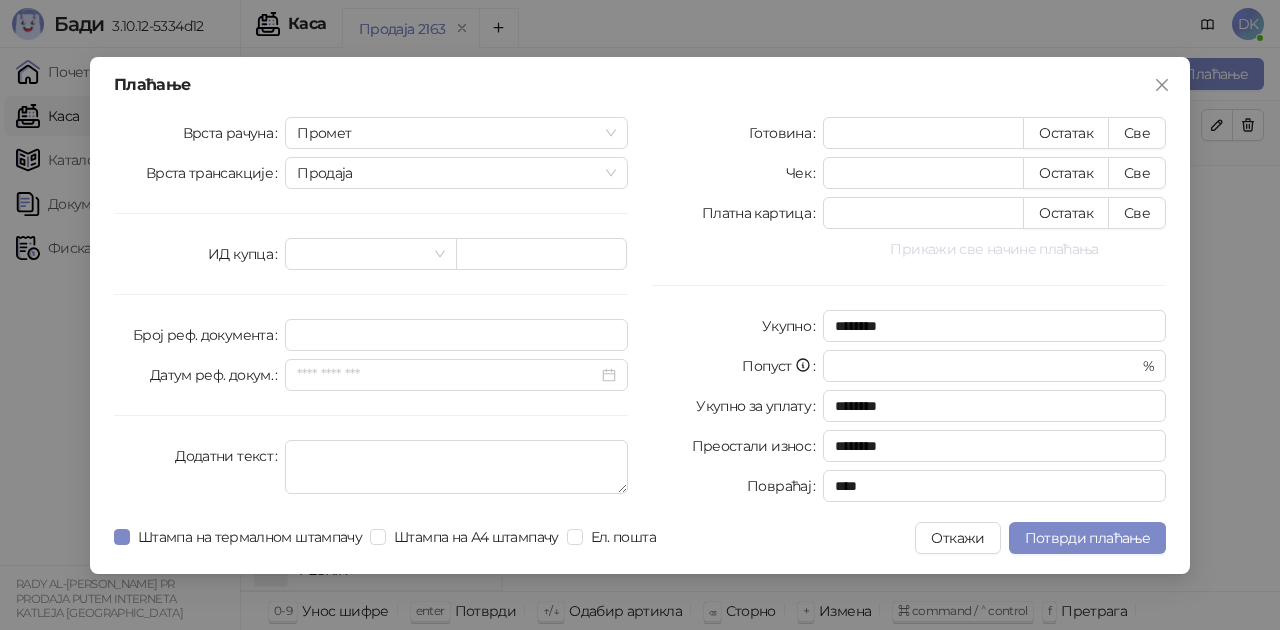 click on "Прикажи све начине плаћања" at bounding box center [994, 249] 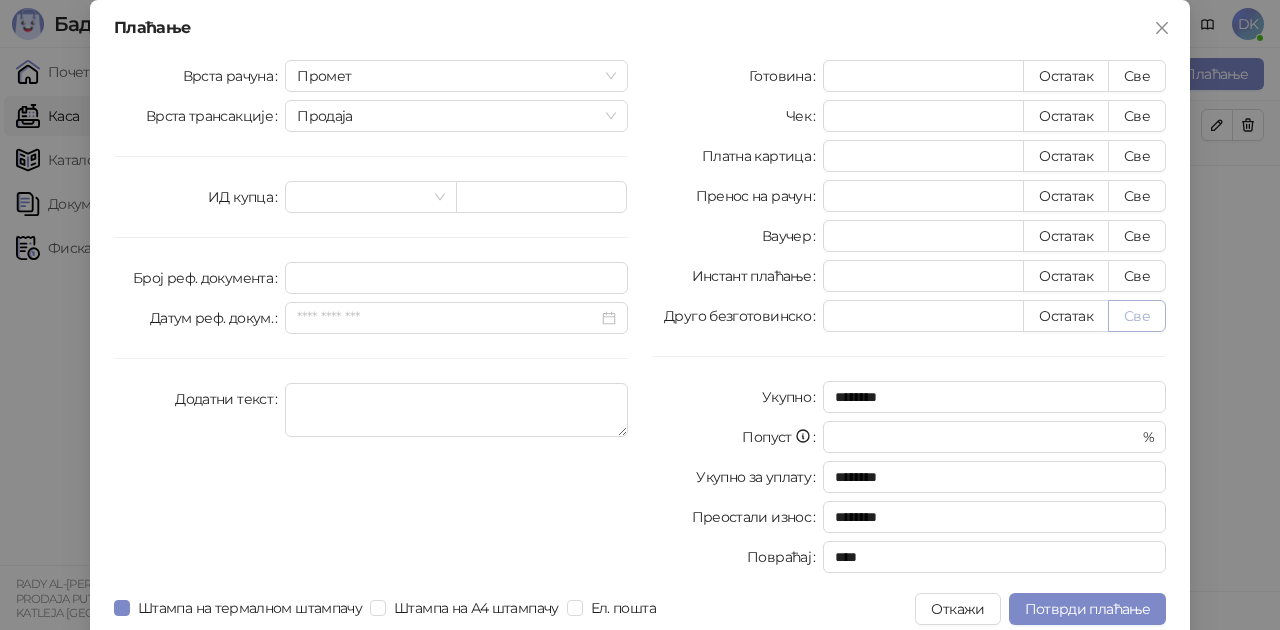 click on "Све" at bounding box center (1137, 316) 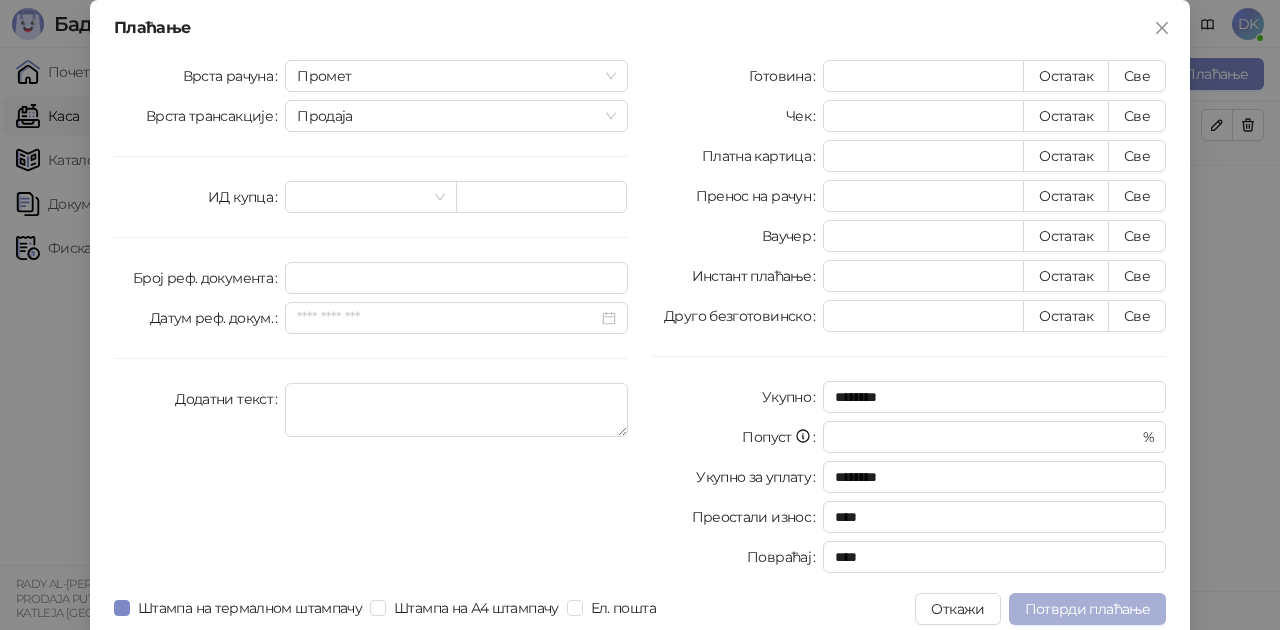 click on "Потврди плаћање" at bounding box center [1087, 609] 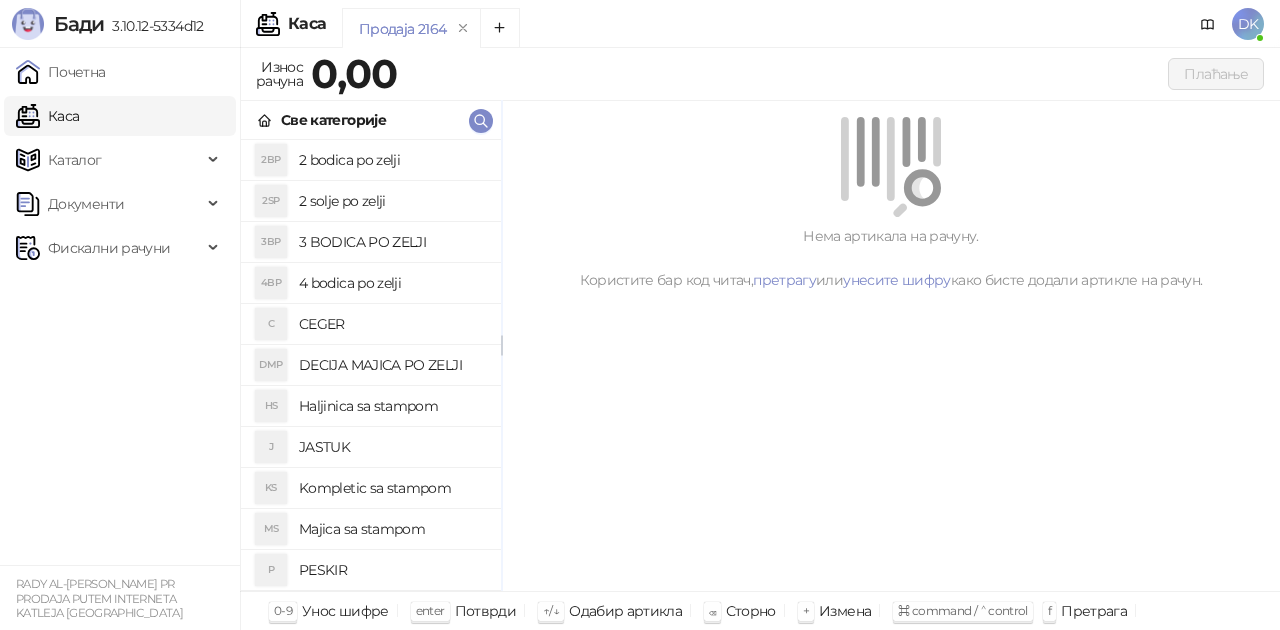 click on "2 bodica po zelji" at bounding box center (392, 160) 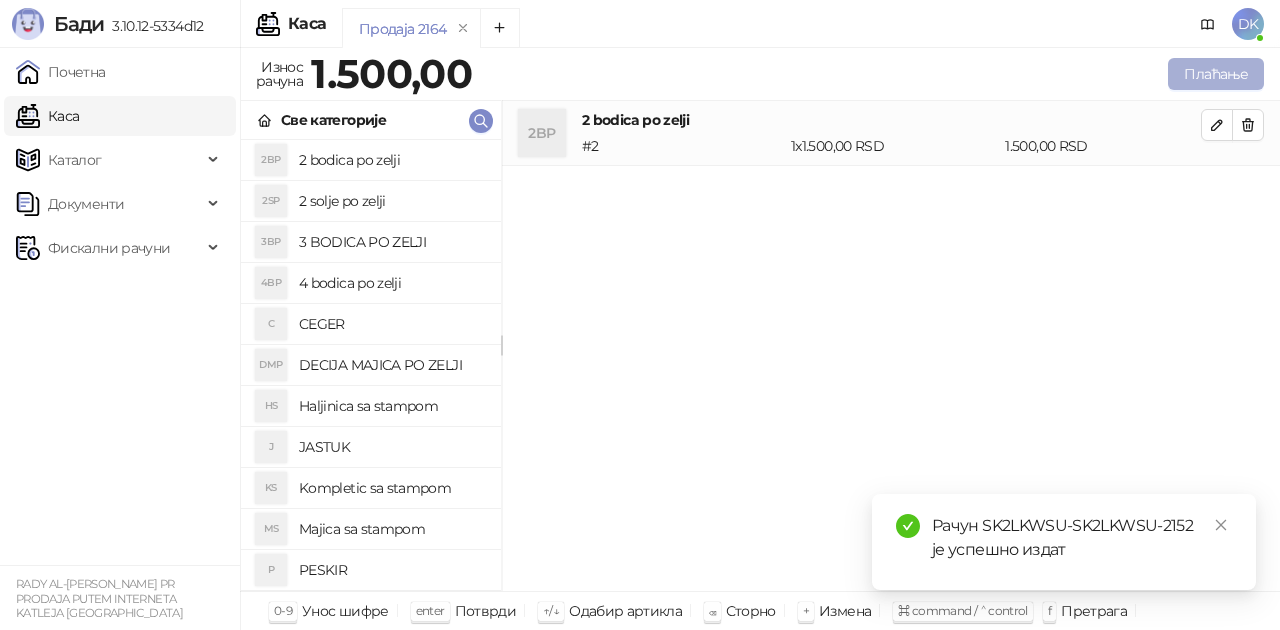 click on "Плаћање" at bounding box center (1216, 74) 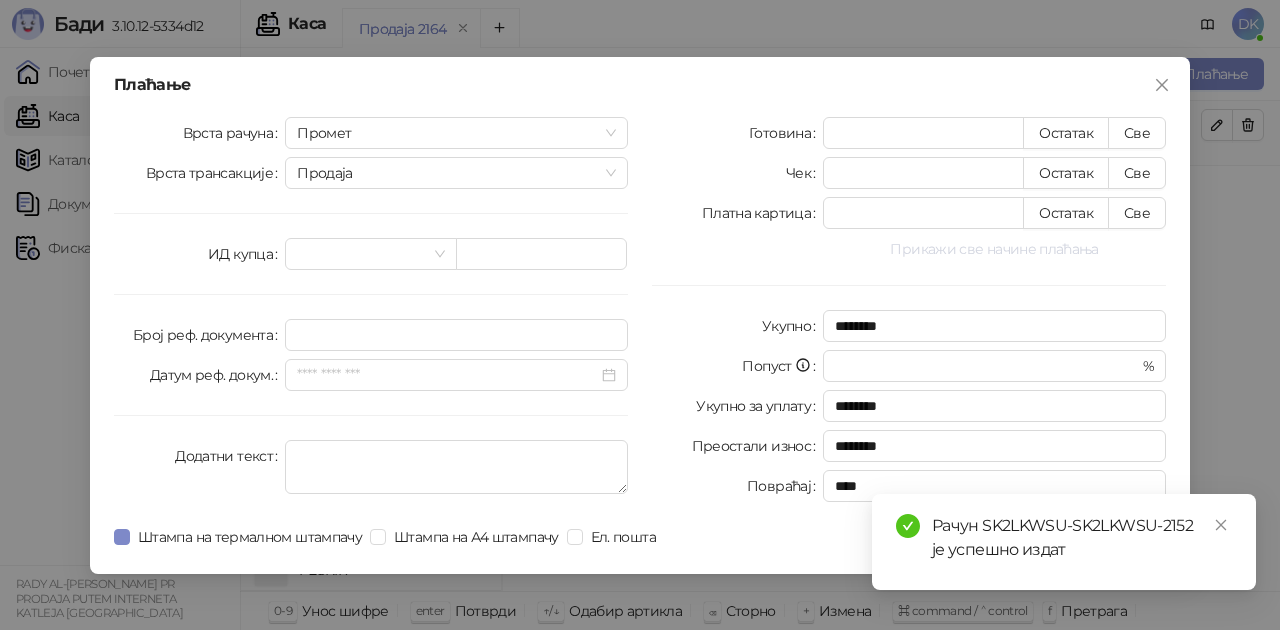 click on "Прикажи све начине плаћања" at bounding box center [994, 249] 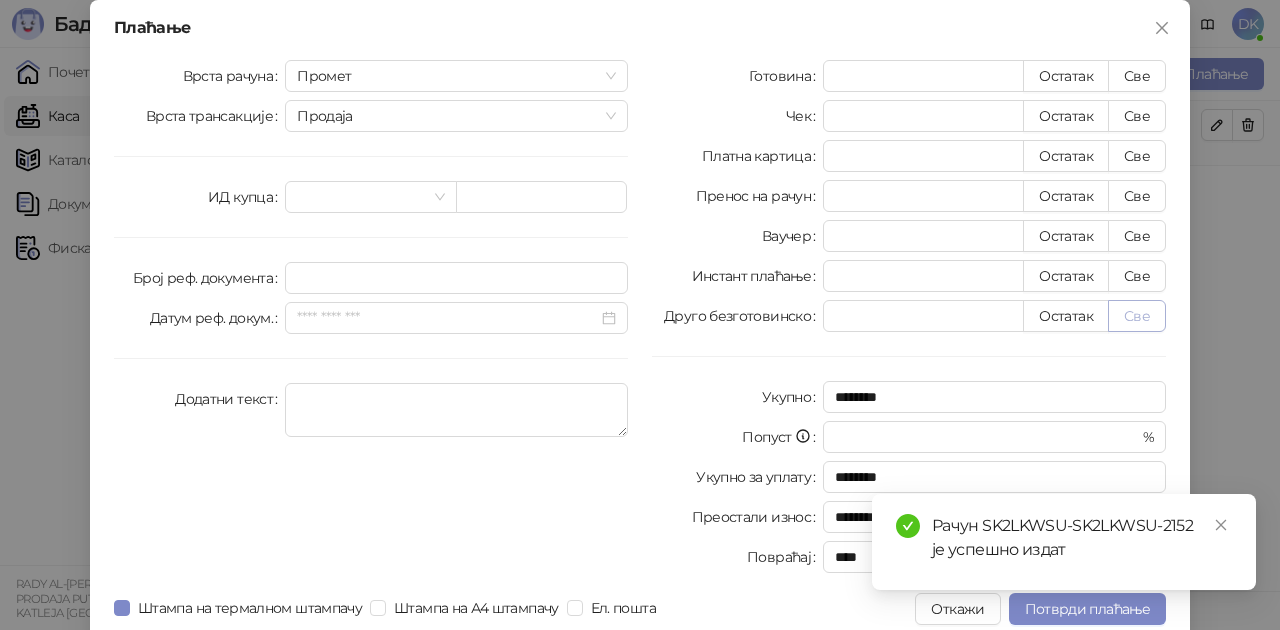 click on "Све" at bounding box center (1137, 316) 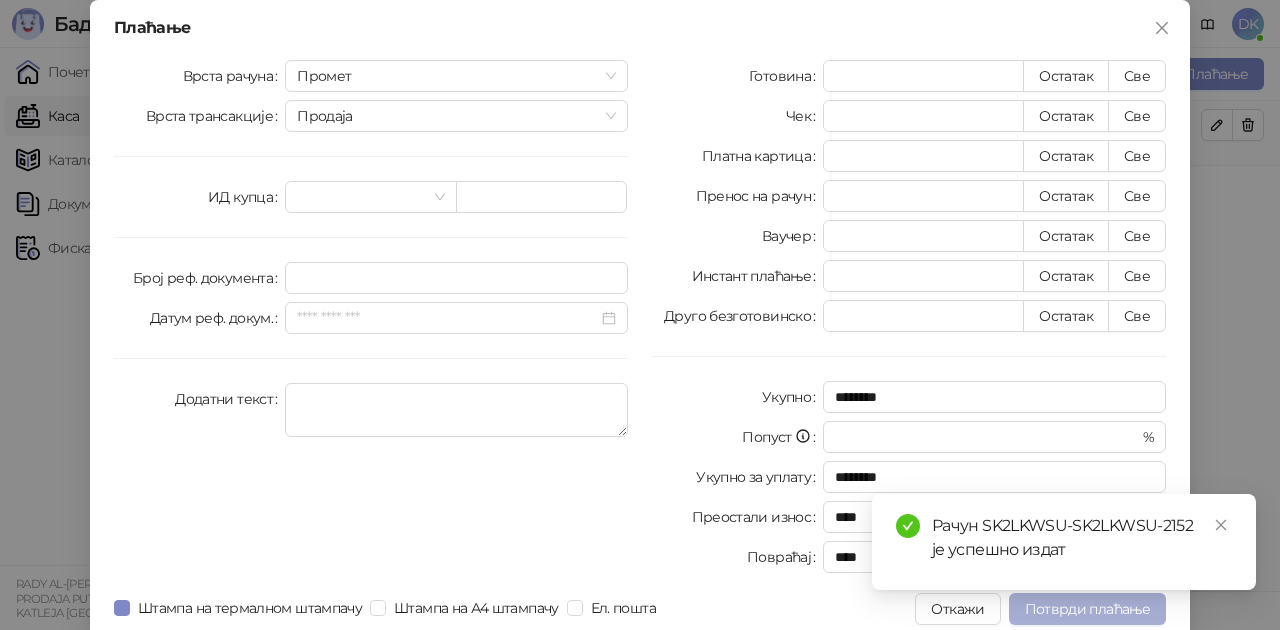 click on "Потврди плаћање" at bounding box center [1087, 609] 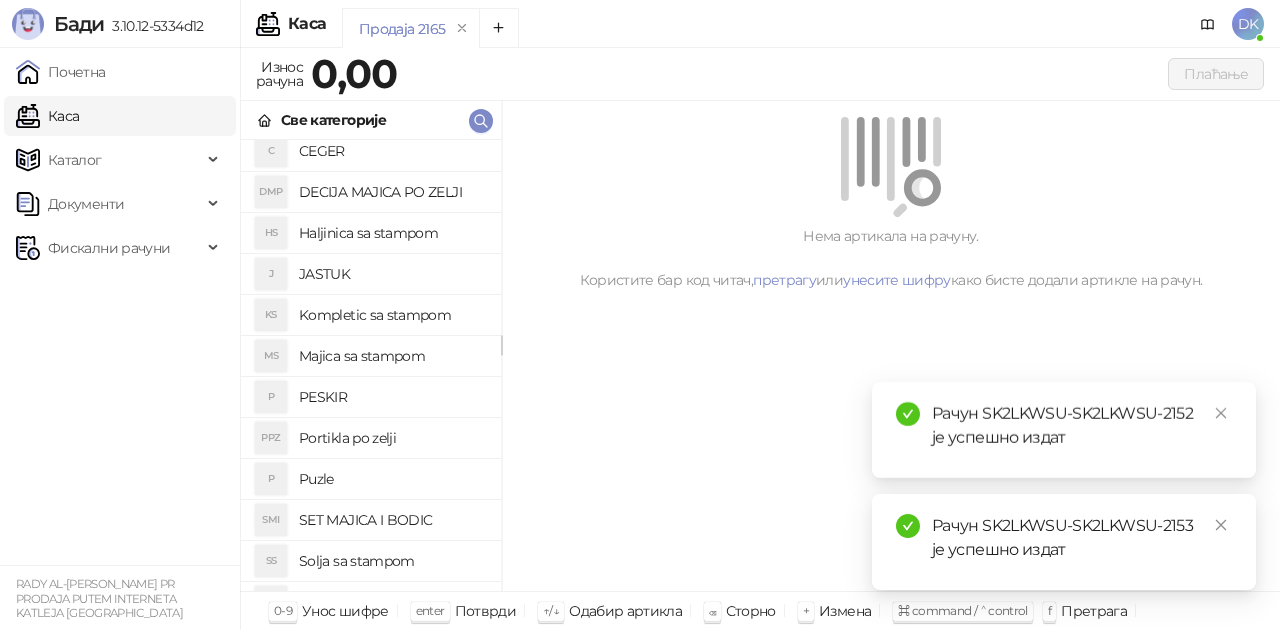 scroll, scrollTop: 200, scrollLeft: 0, axis: vertical 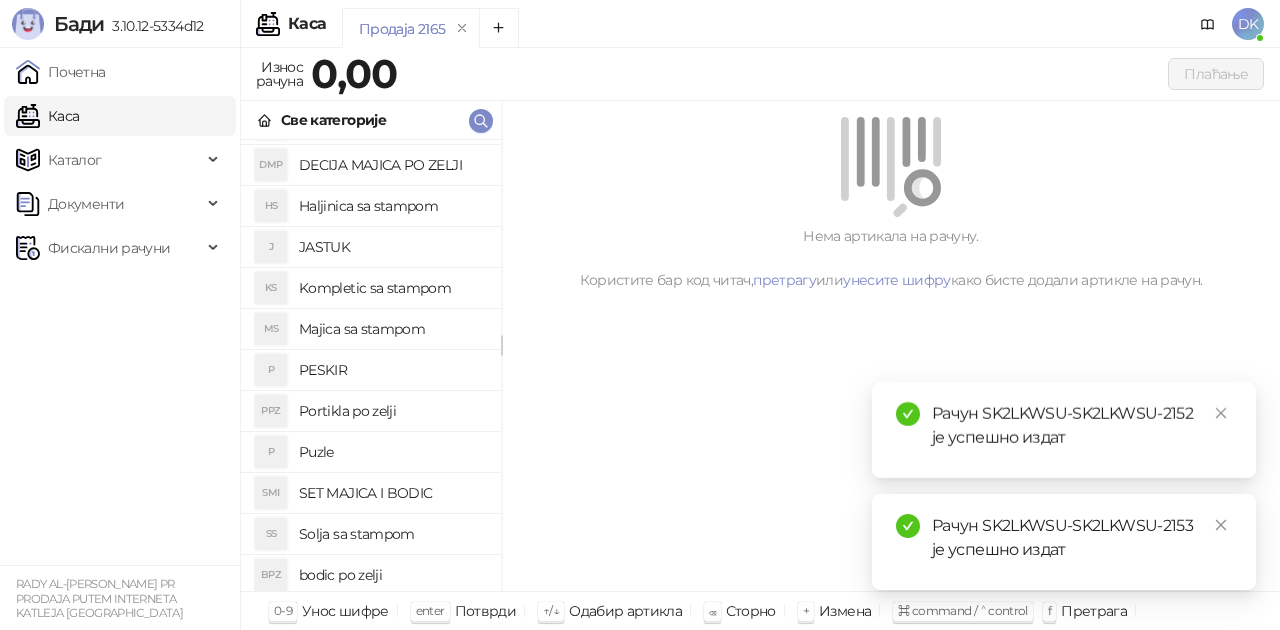 click on "SET MAJICA I BODIC" at bounding box center [392, 493] 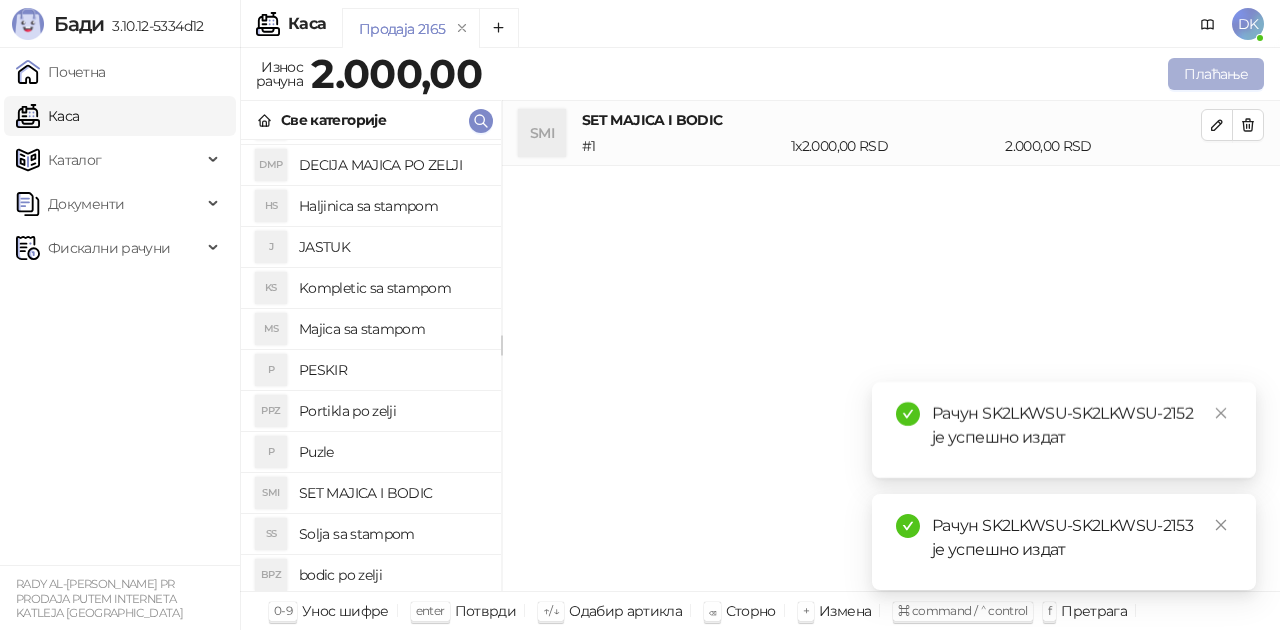 click on "Плаћање" at bounding box center (1216, 74) 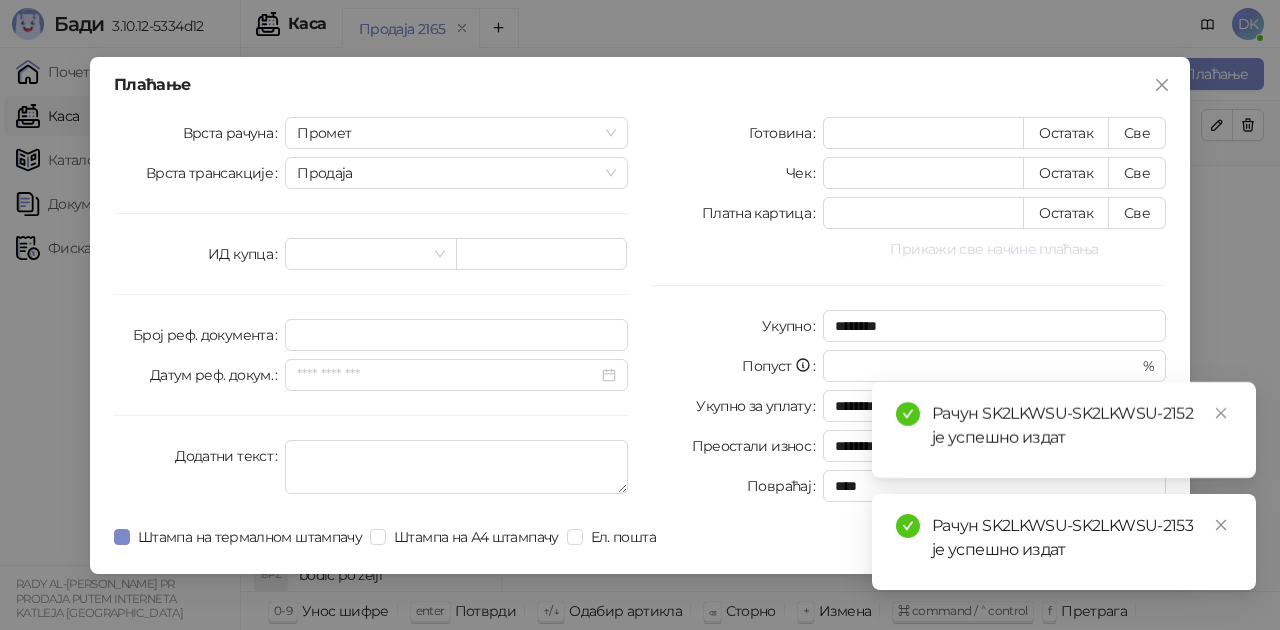 click on "Прикажи све начине плаћања" at bounding box center (994, 249) 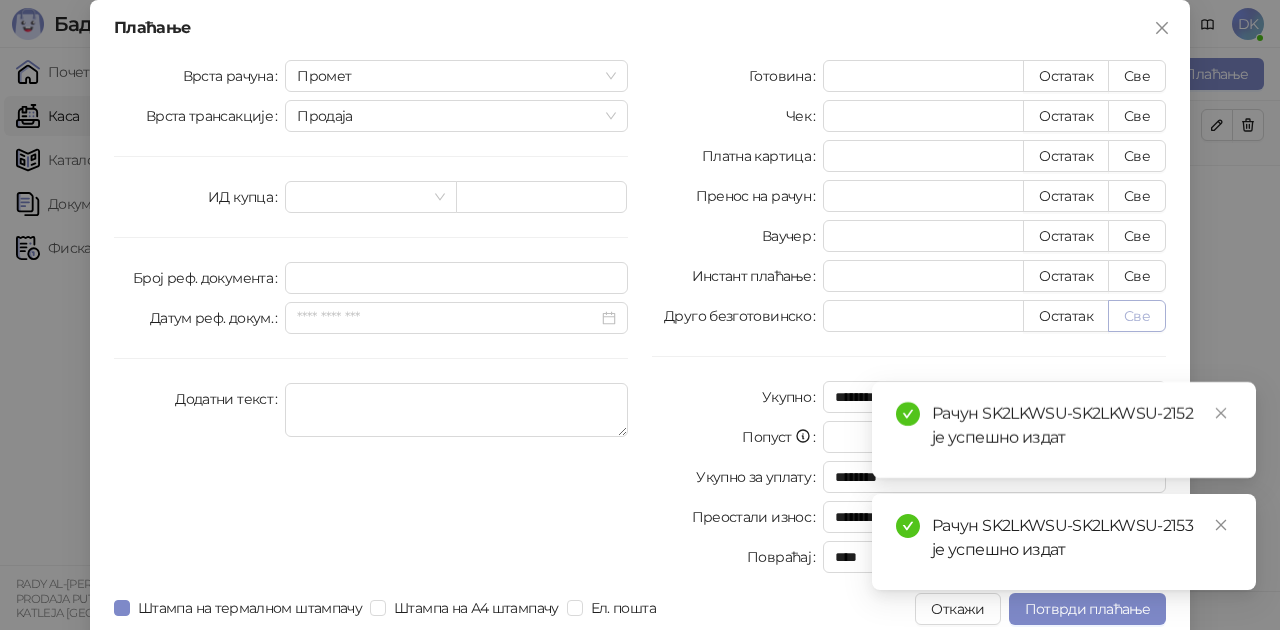 click on "Све" at bounding box center (1137, 316) 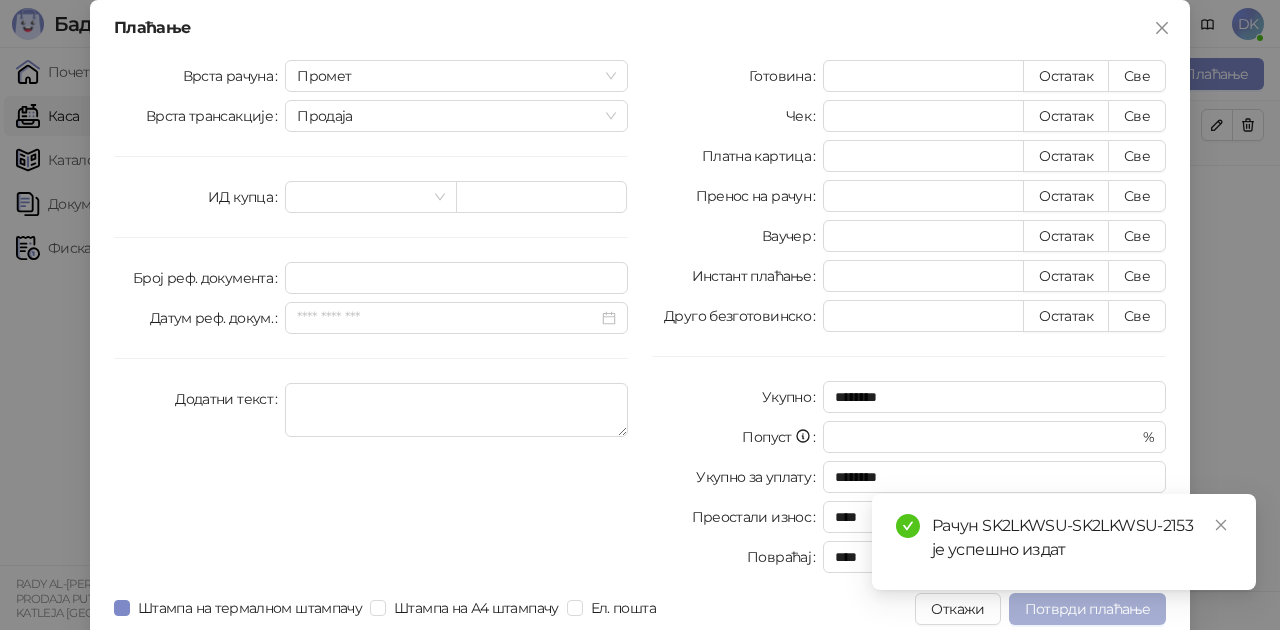click on "Потврди плаћање" at bounding box center (1087, 609) 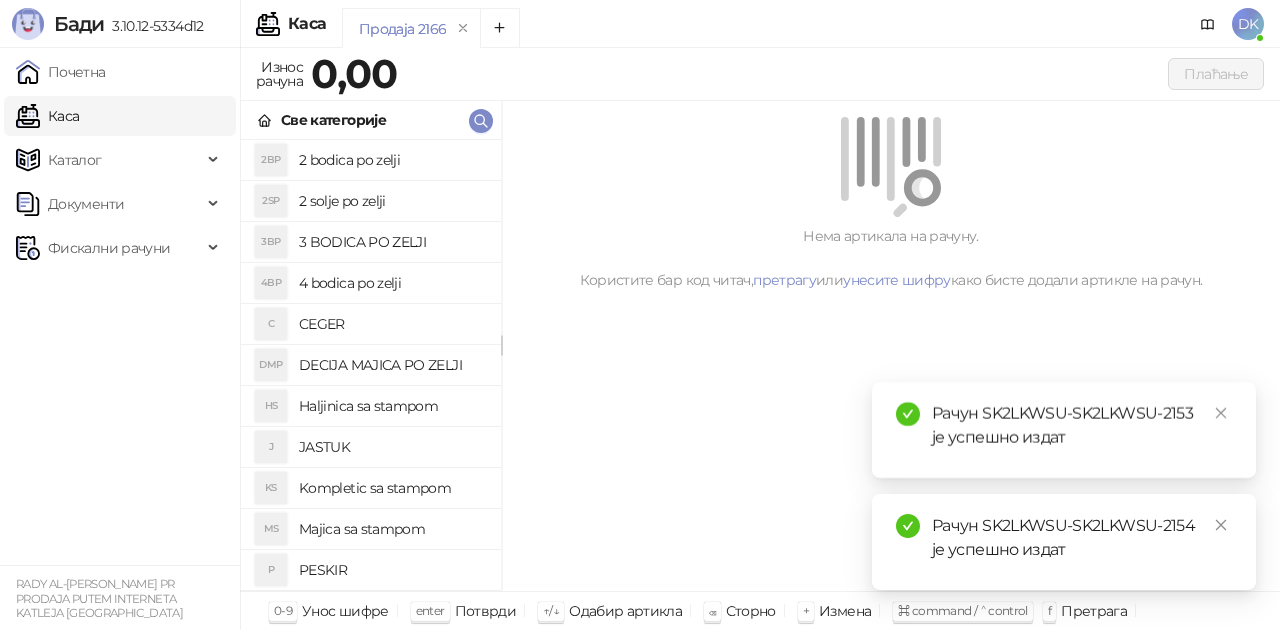 click on "4 bodica po zelji" at bounding box center (392, 283) 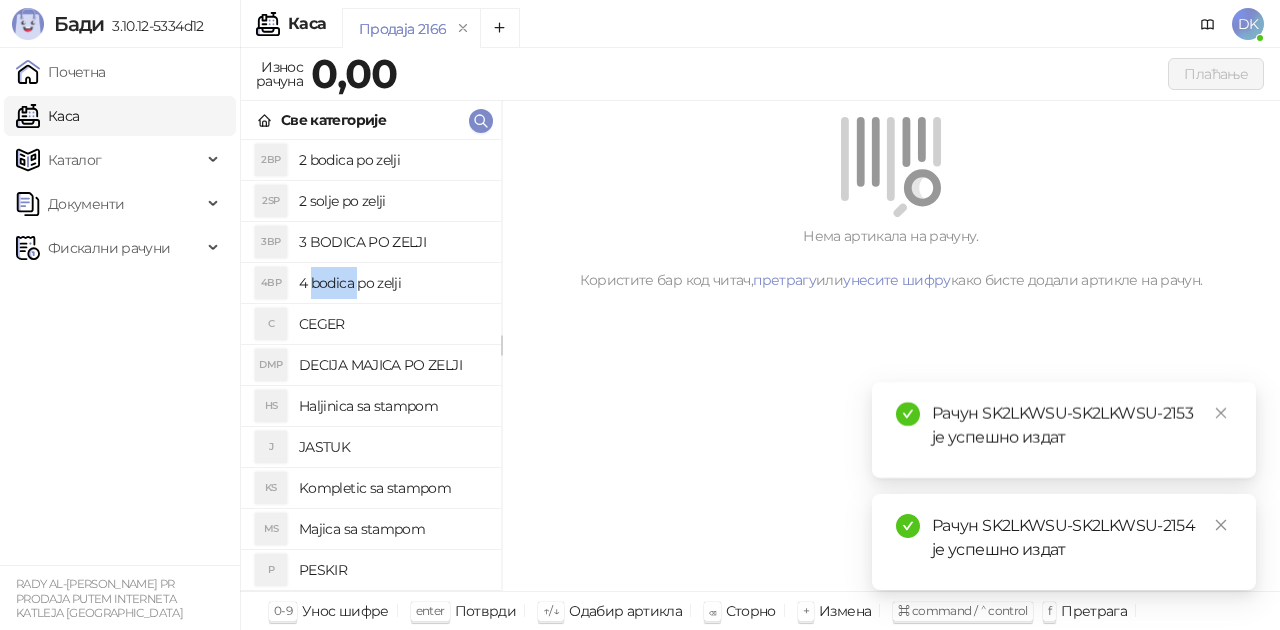 click on "4 bodica po zelji" at bounding box center [392, 283] 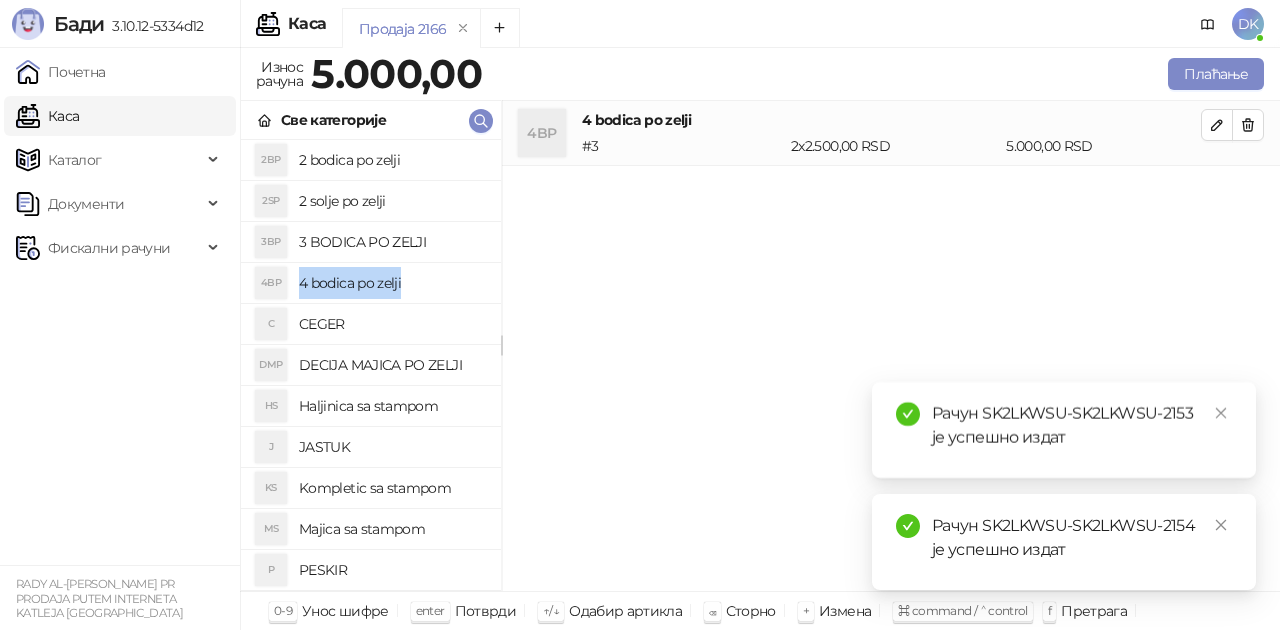 click on "4 bodica po zelji" at bounding box center [392, 283] 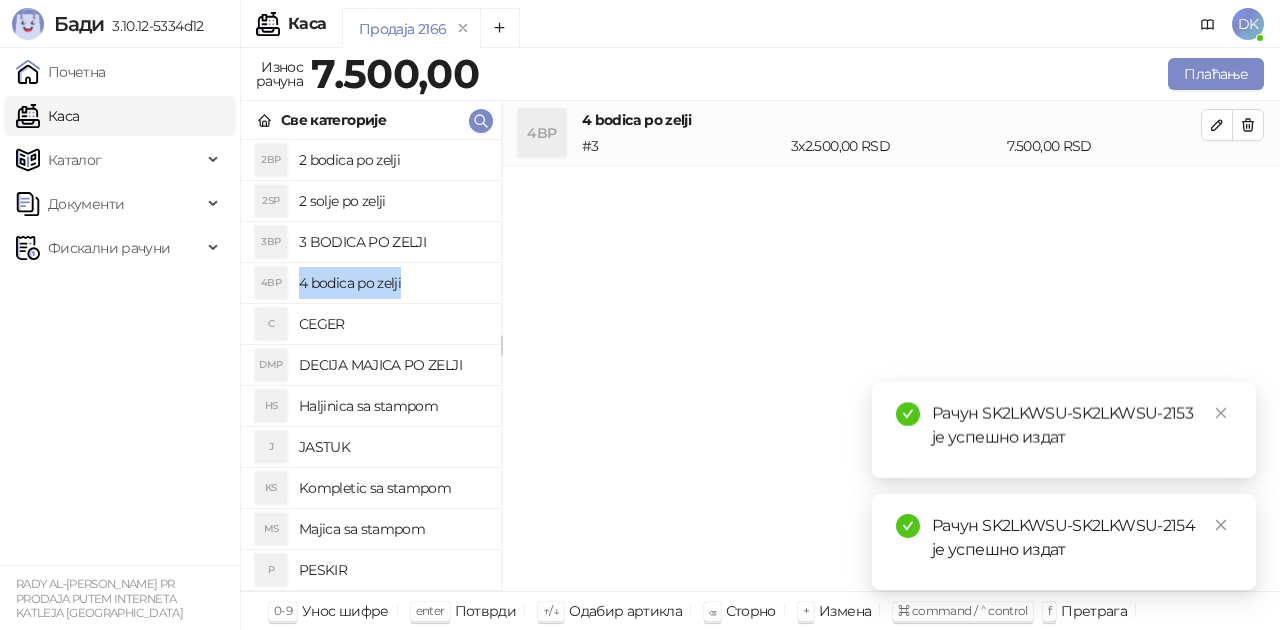 click on "4 bodica po zelji" at bounding box center [392, 283] 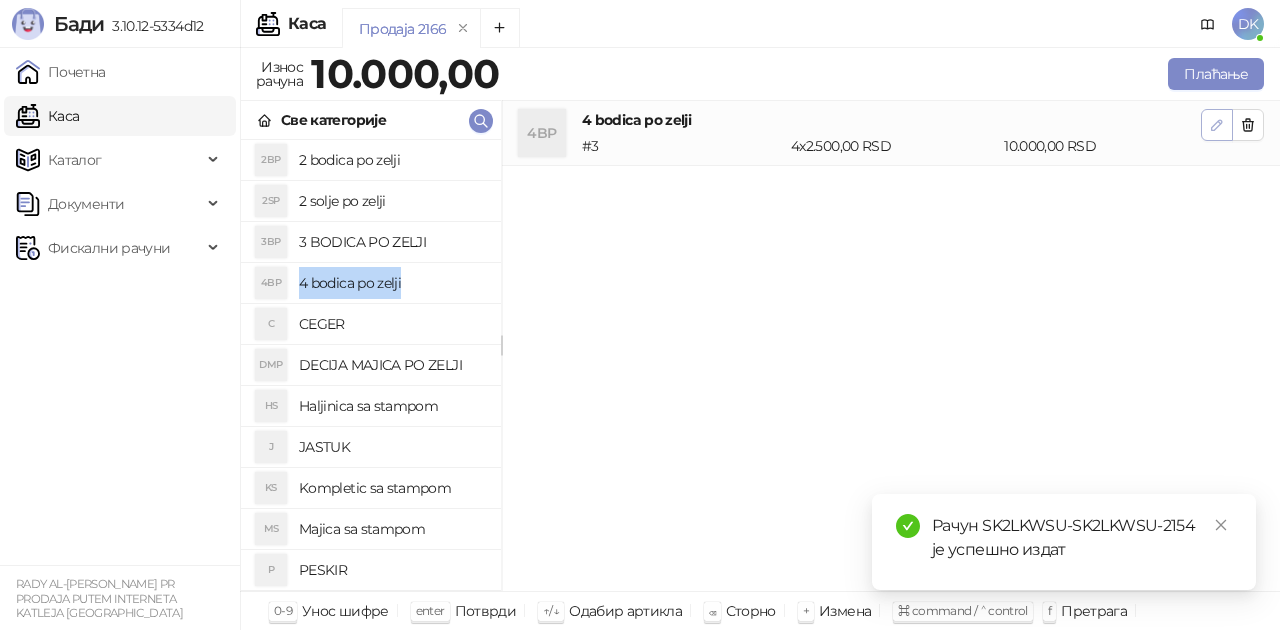 click 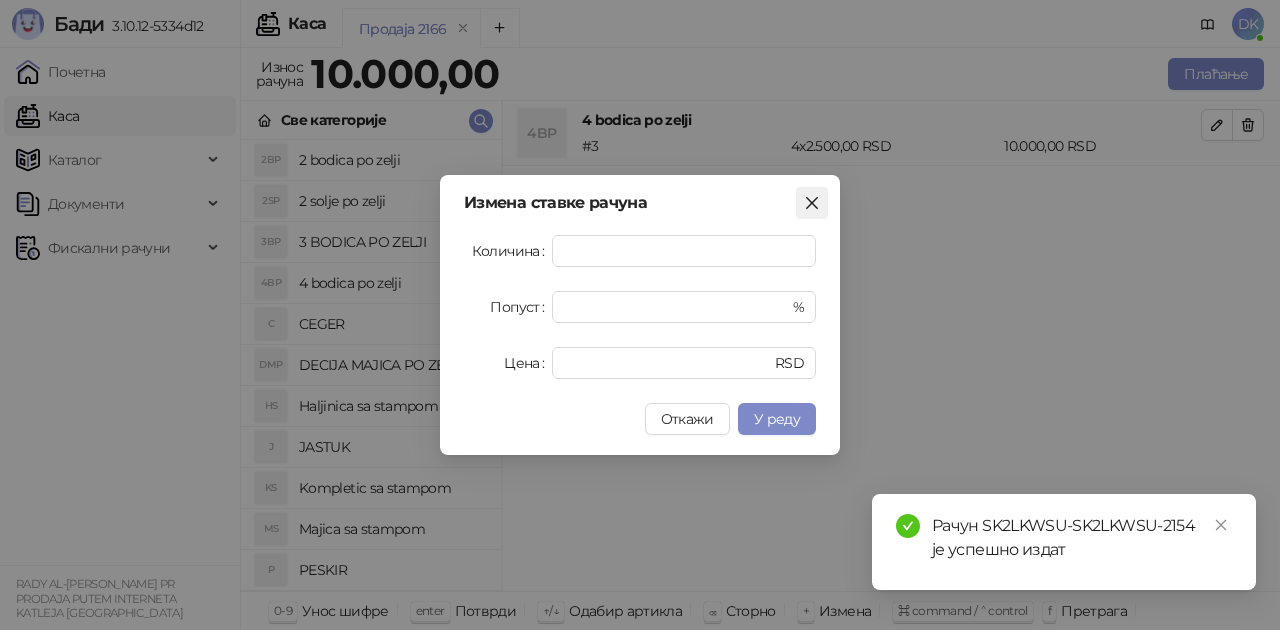 click 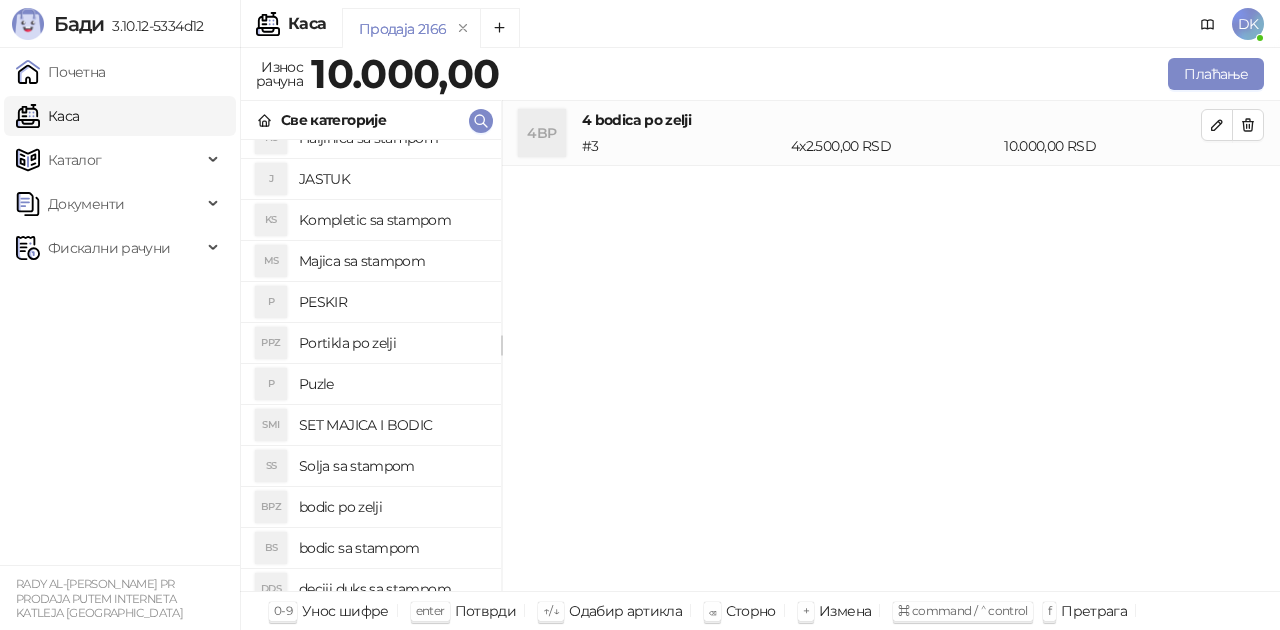 scroll, scrollTop: 300, scrollLeft: 0, axis: vertical 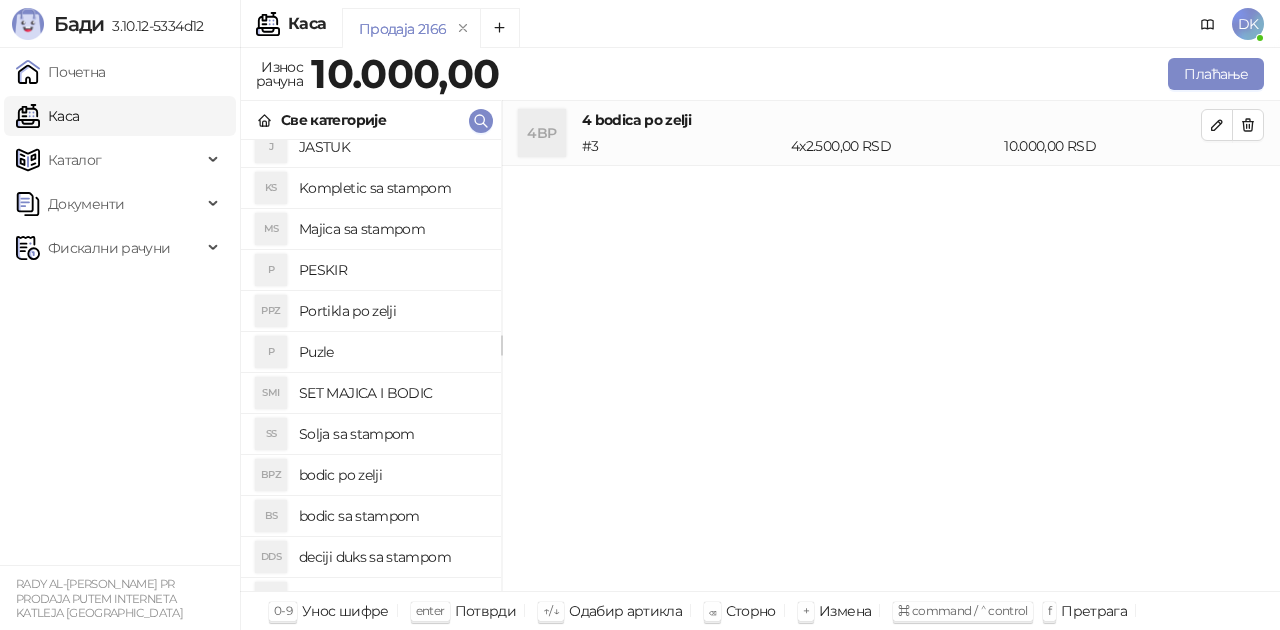click on "Solja sa stampom" at bounding box center (392, 434) 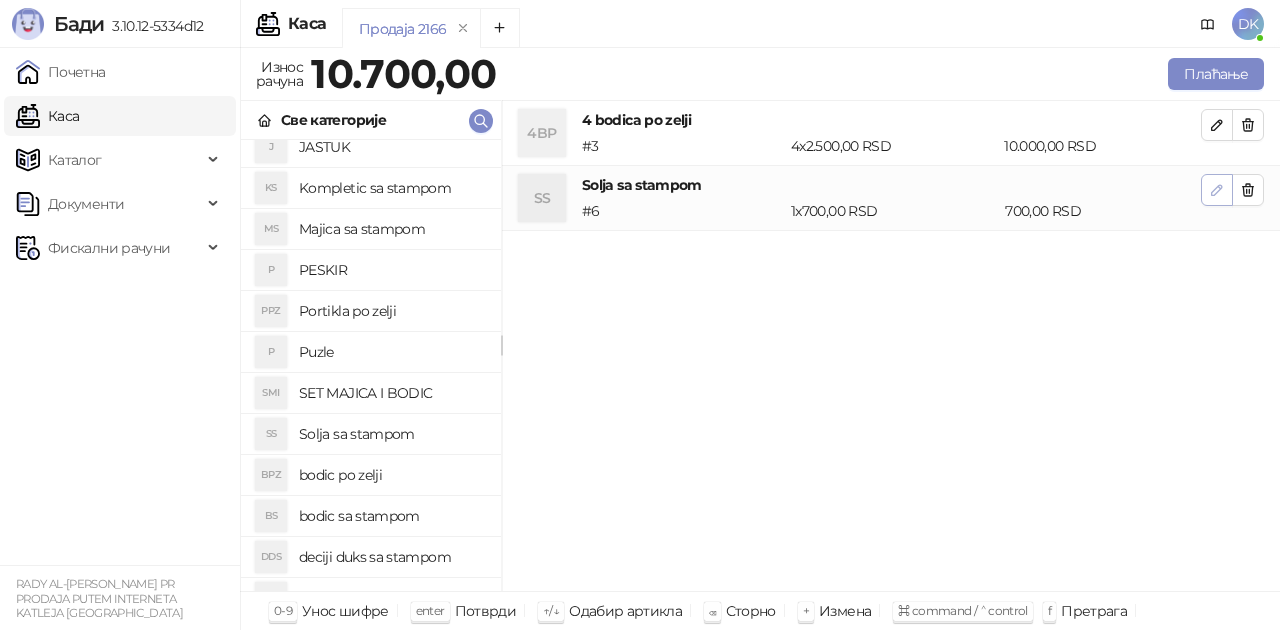 click at bounding box center (1217, 190) 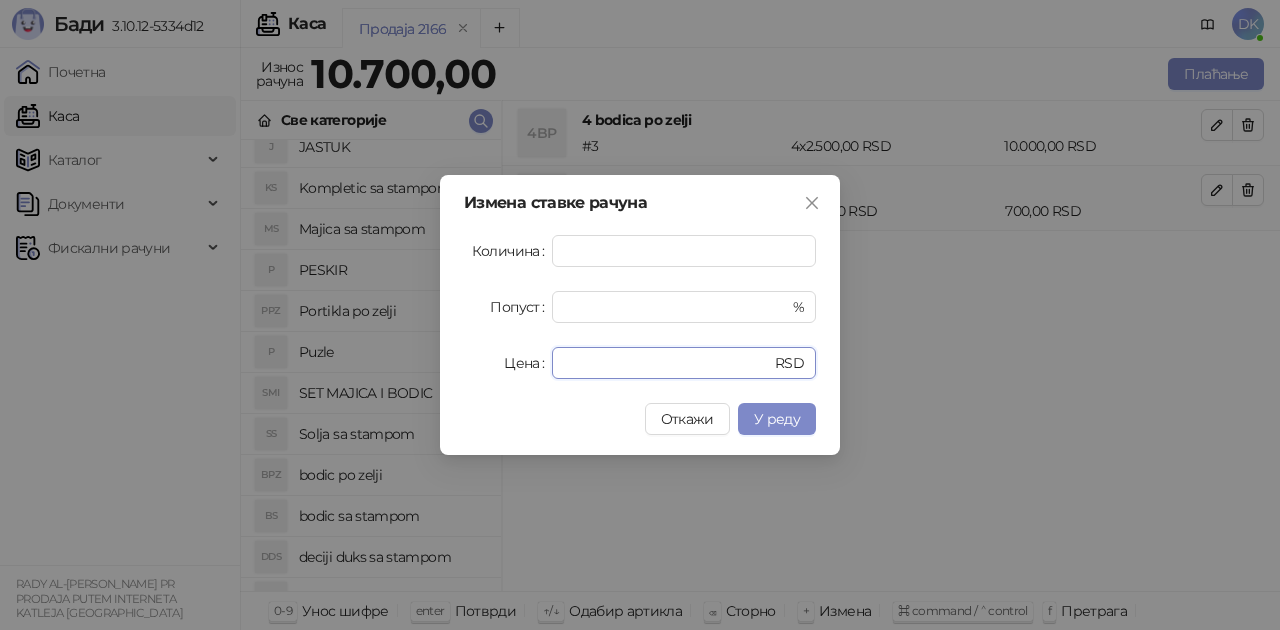 drag, startPoint x: 571, startPoint y: 354, endPoint x: 416, endPoint y: 328, distance: 157.16551 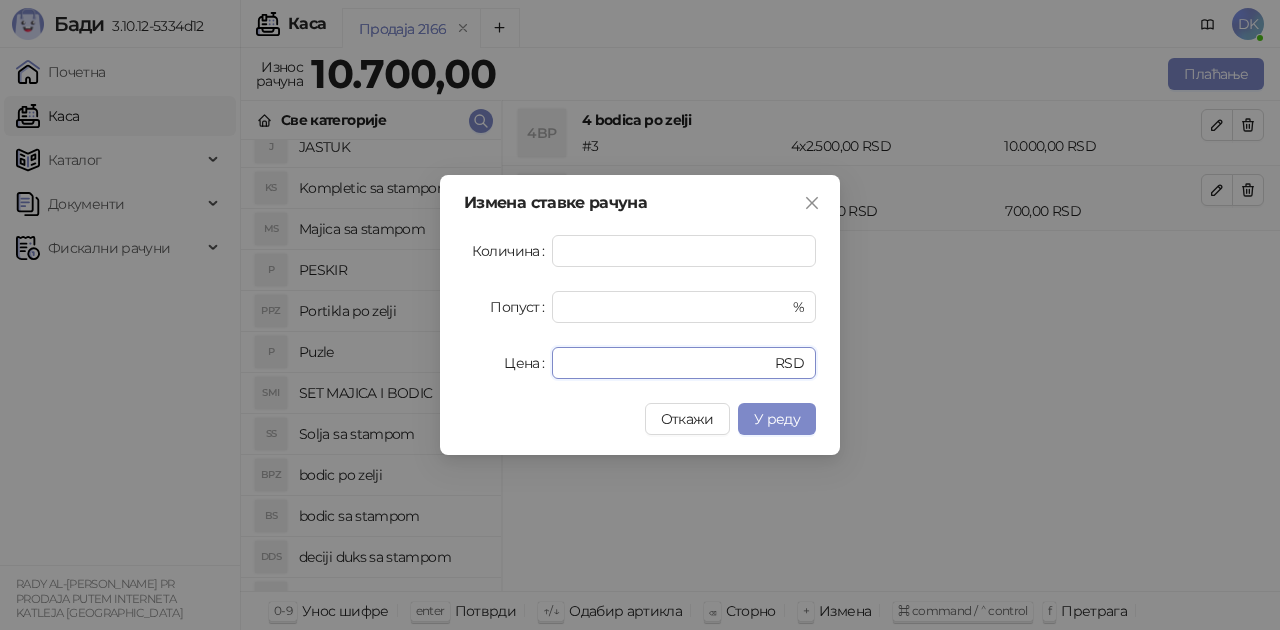 type on "***" 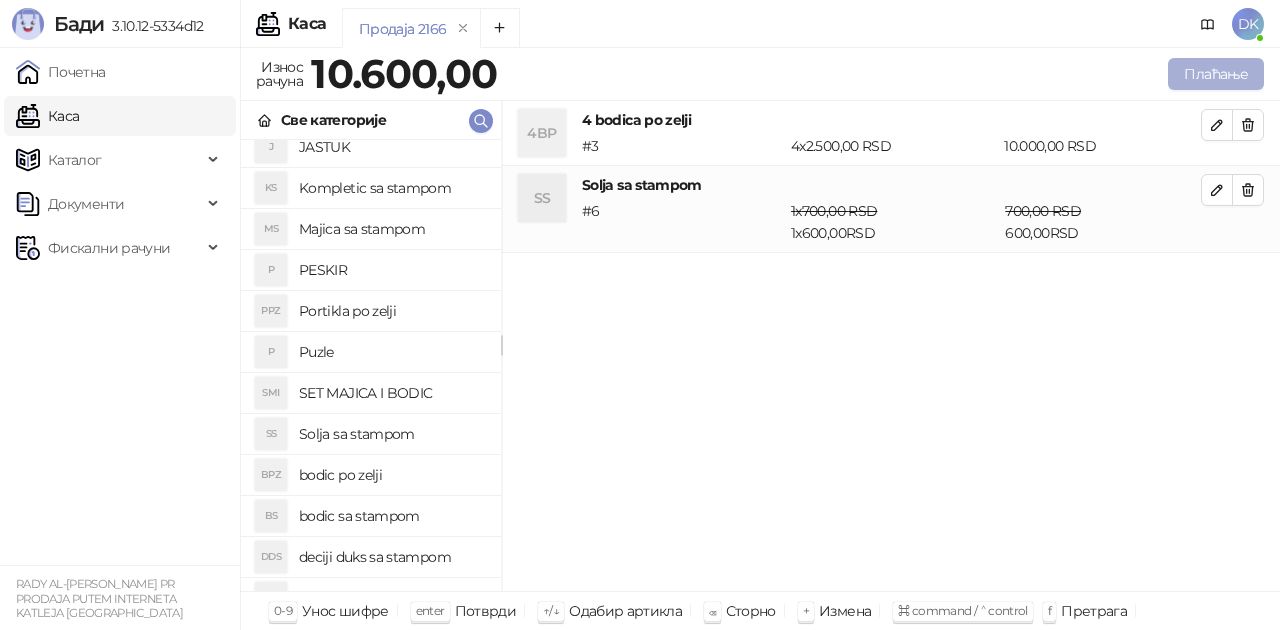 click on "Плаћање" at bounding box center (1216, 74) 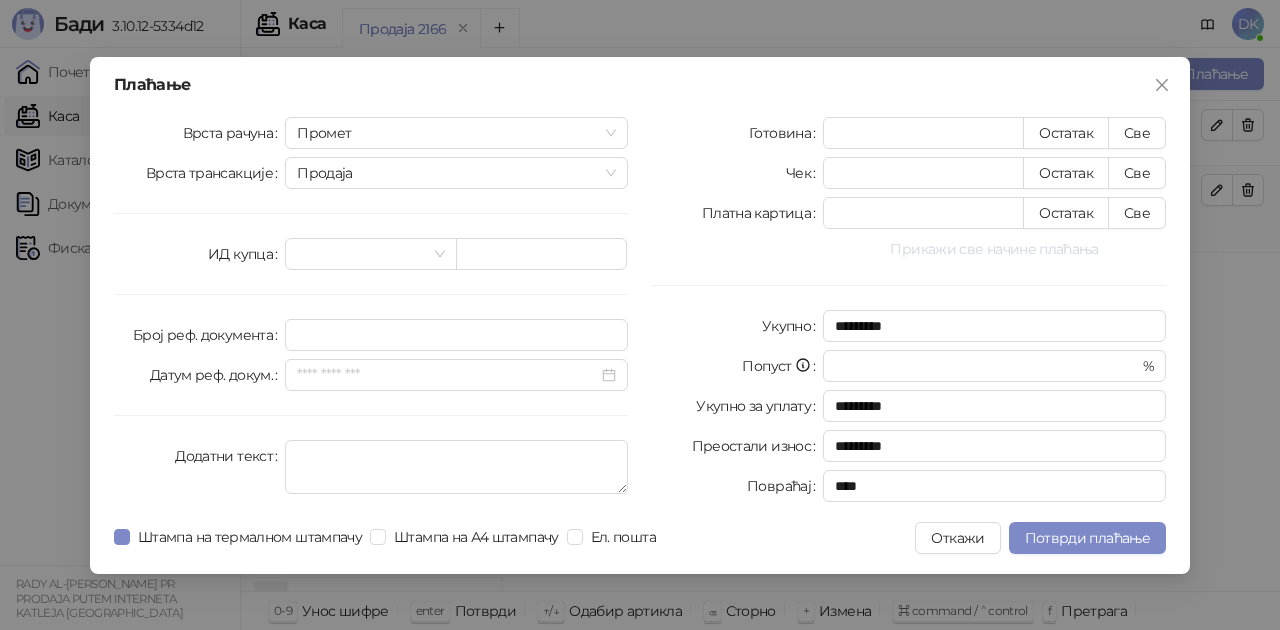 click on "Прикажи све начине плаћања" at bounding box center (994, 249) 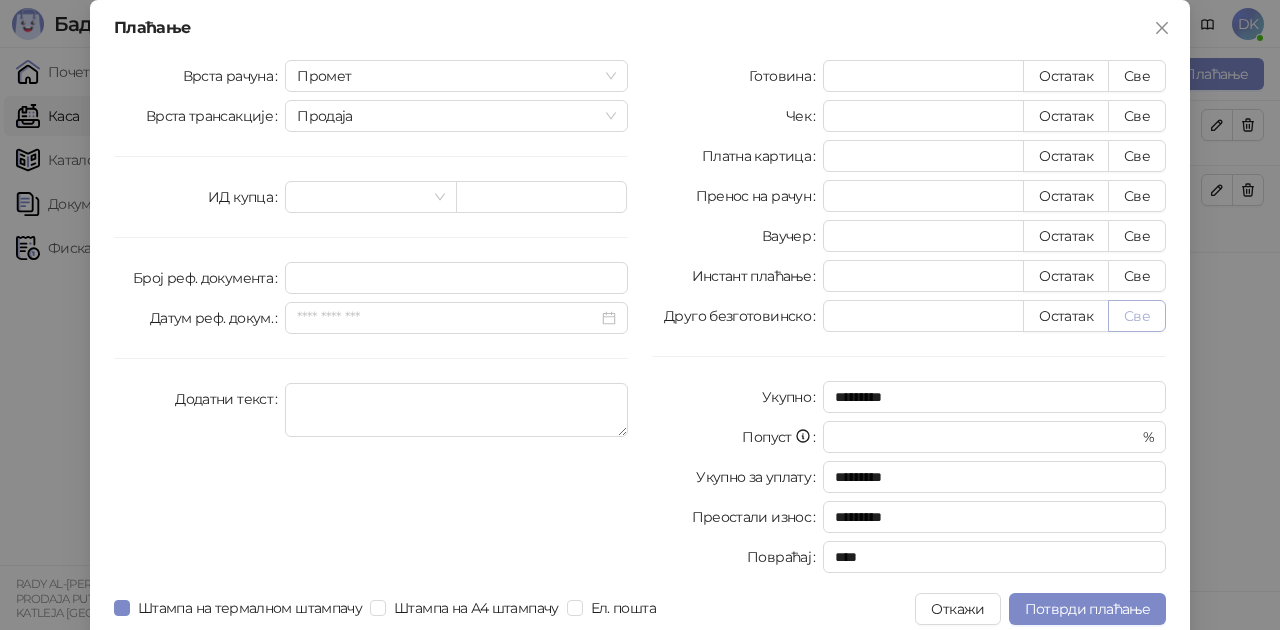 click on "Све" at bounding box center (1137, 316) 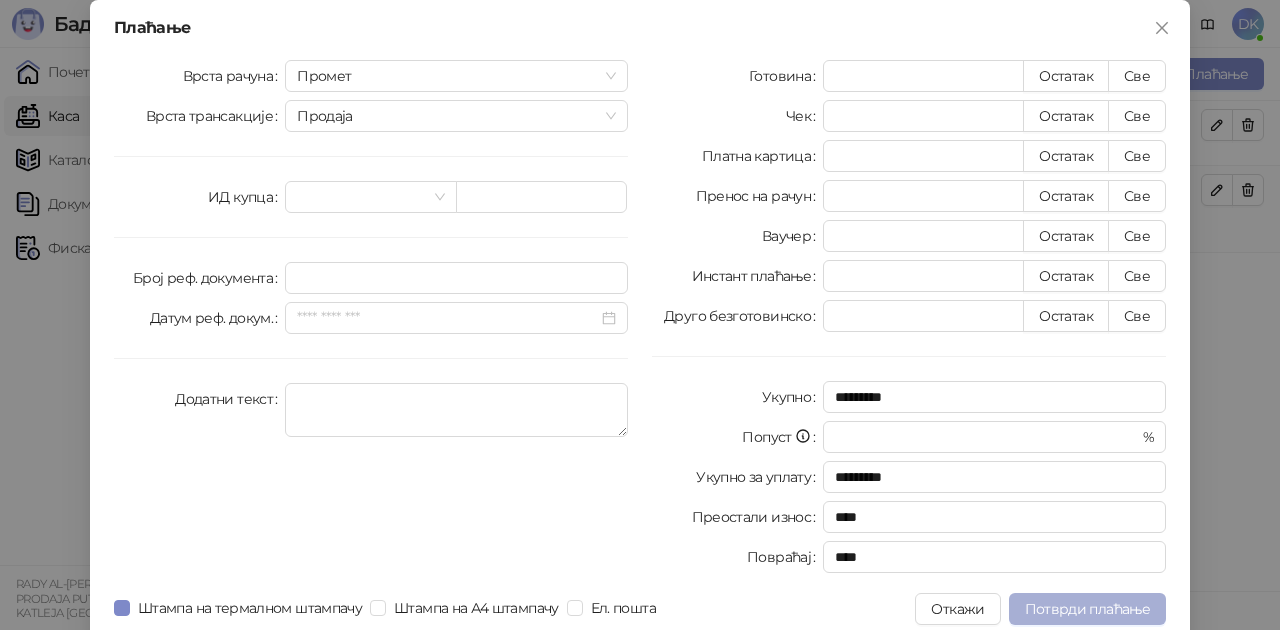 click on "Потврди плаћање" at bounding box center (1087, 609) 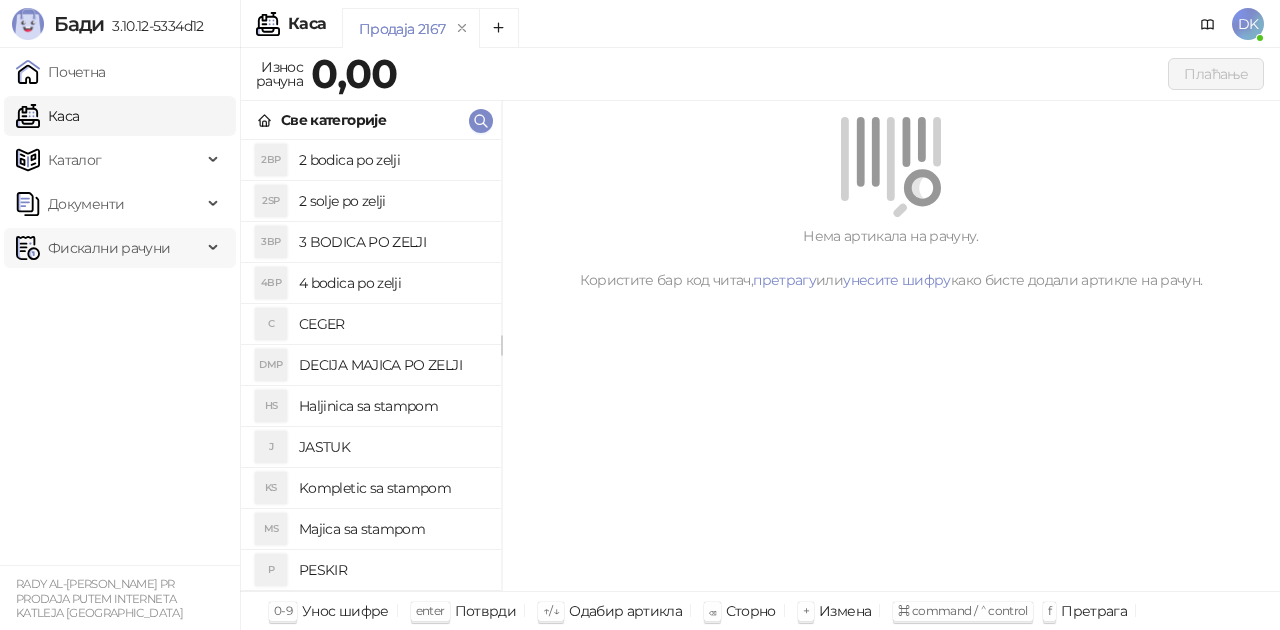 click on "Фискални рачуни" at bounding box center [109, 248] 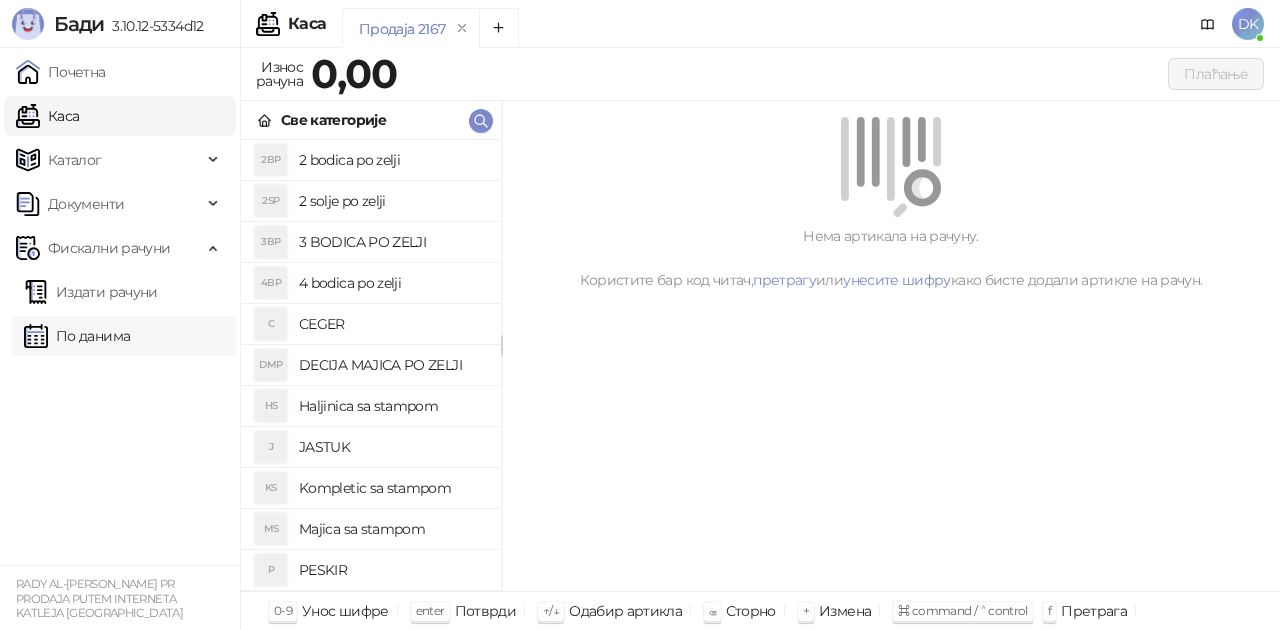 click on "По данима" at bounding box center [77, 336] 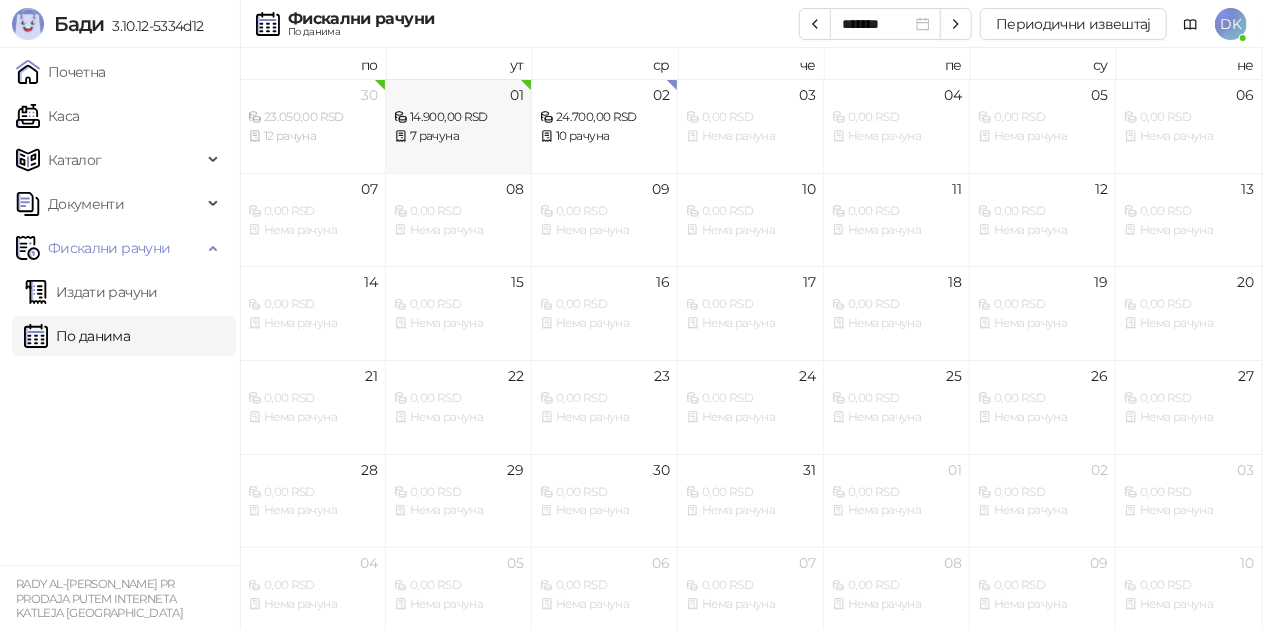click on "7 рачуна" at bounding box center [458, 136] 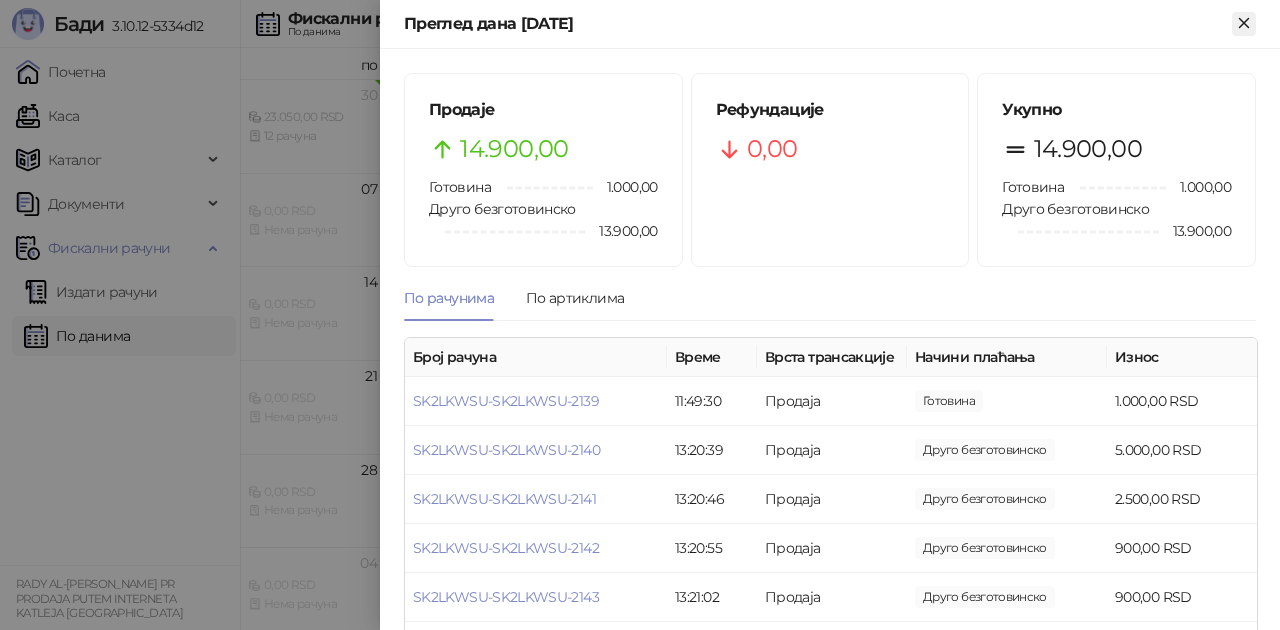 click 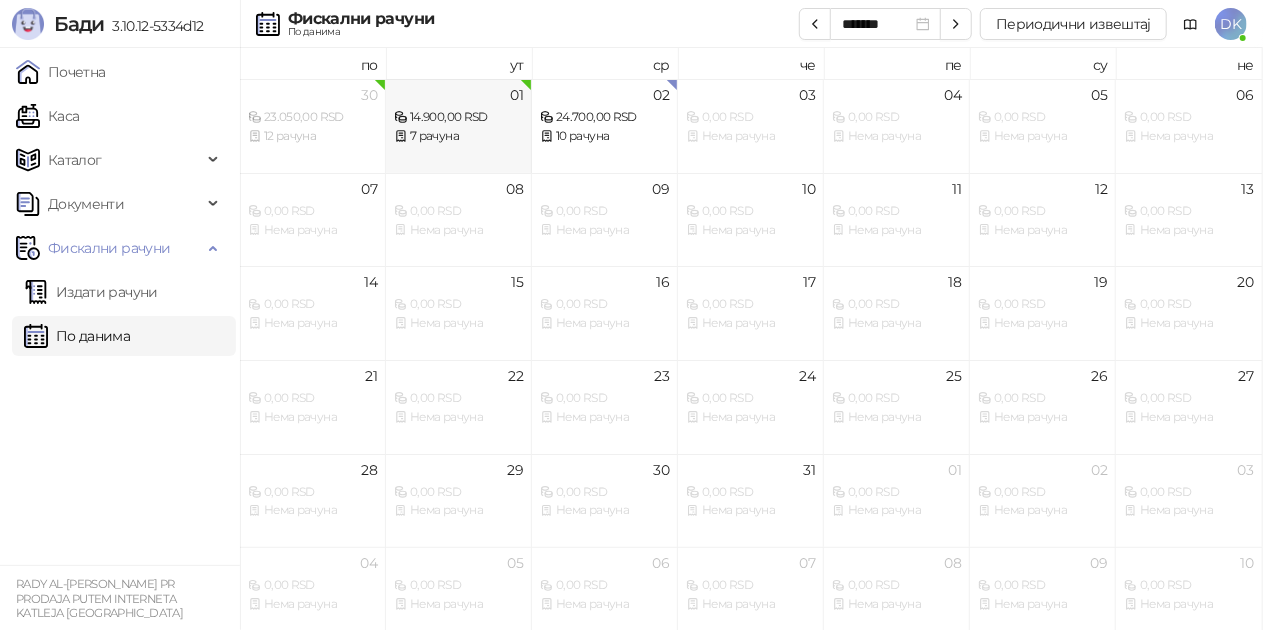click on "7 рачуна" at bounding box center [458, 136] 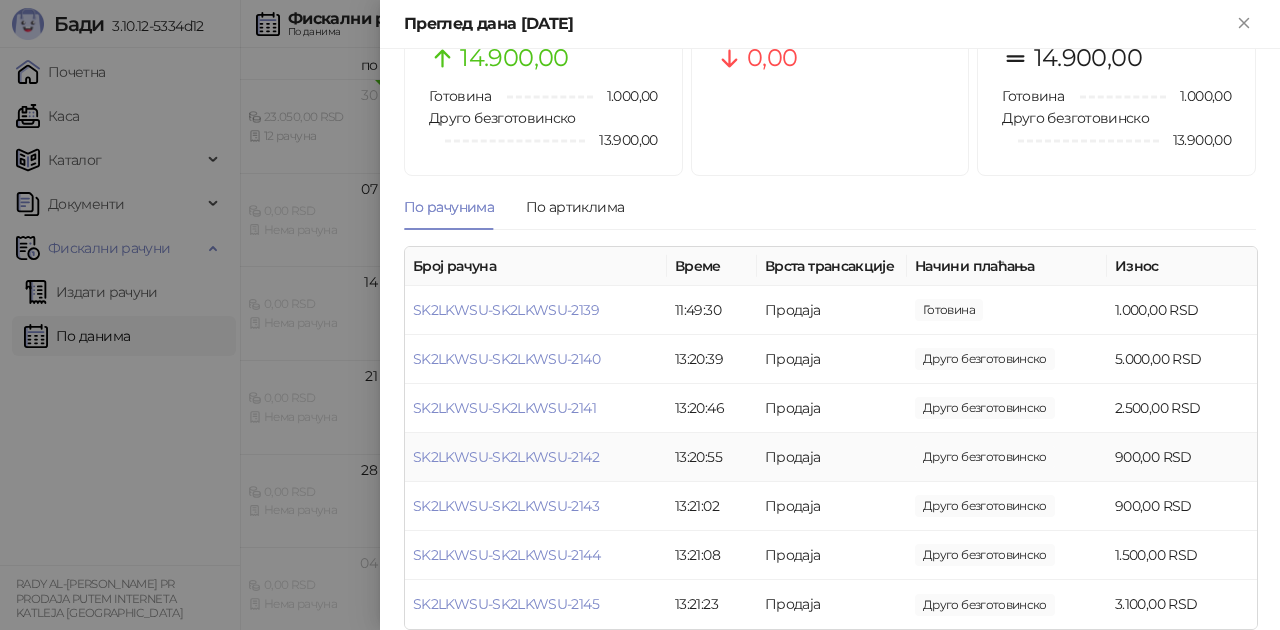 scroll, scrollTop: 114, scrollLeft: 0, axis: vertical 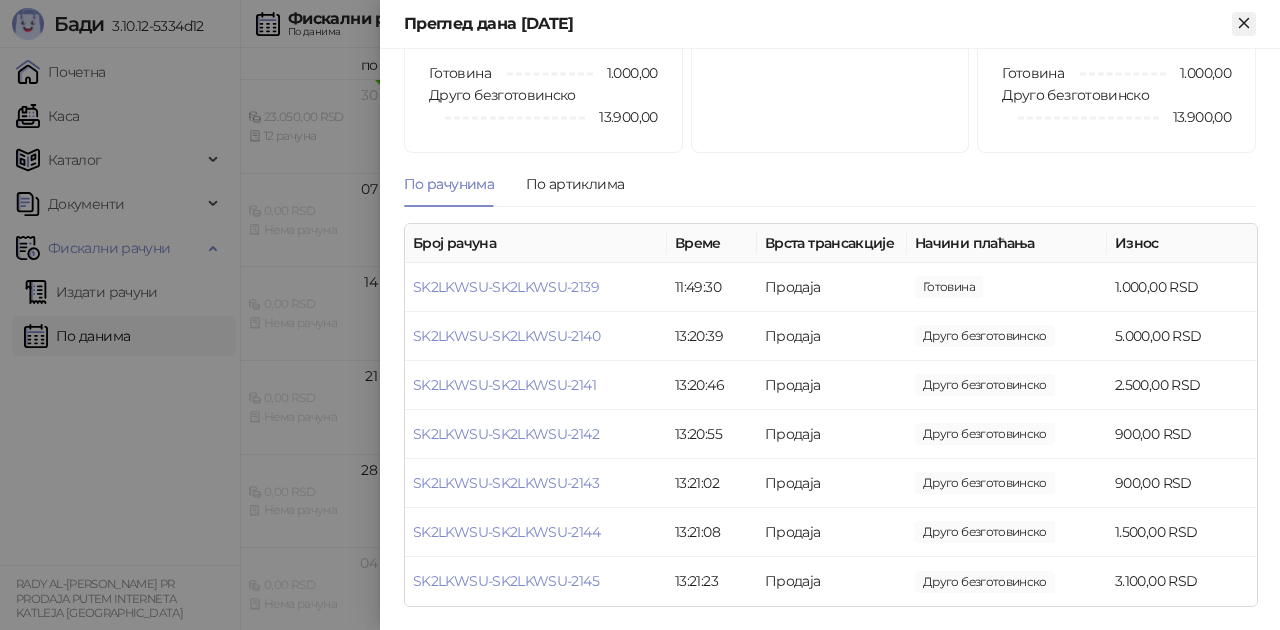 click 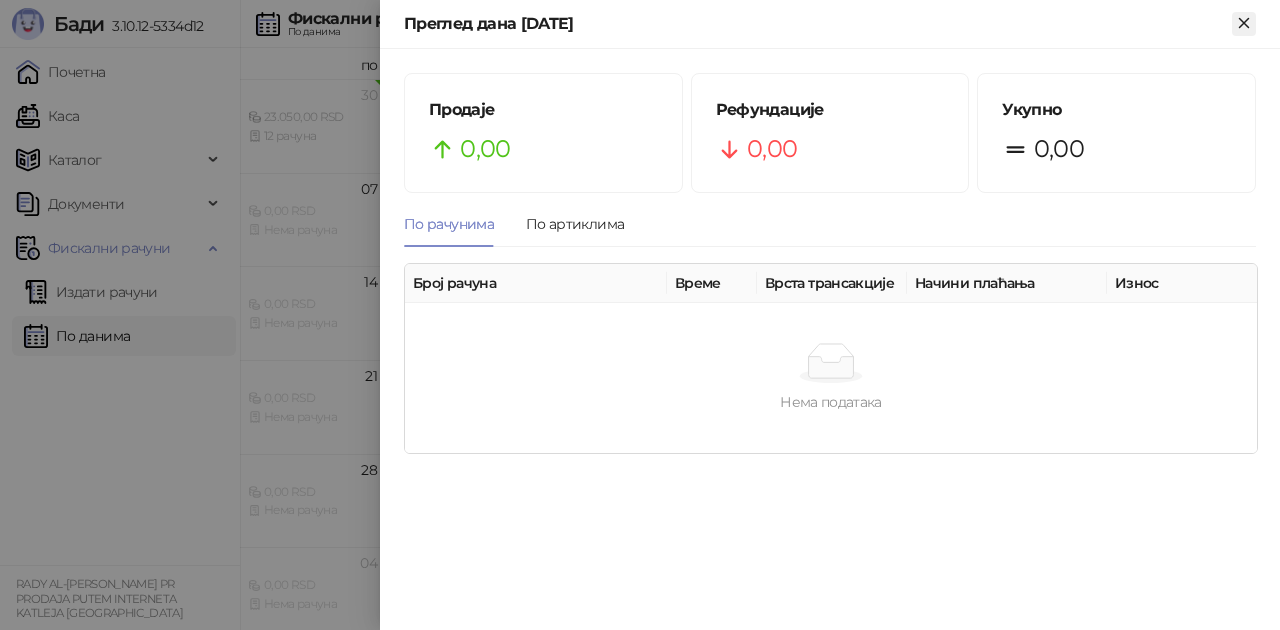 scroll, scrollTop: 0, scrollLeft: 0, axis: both 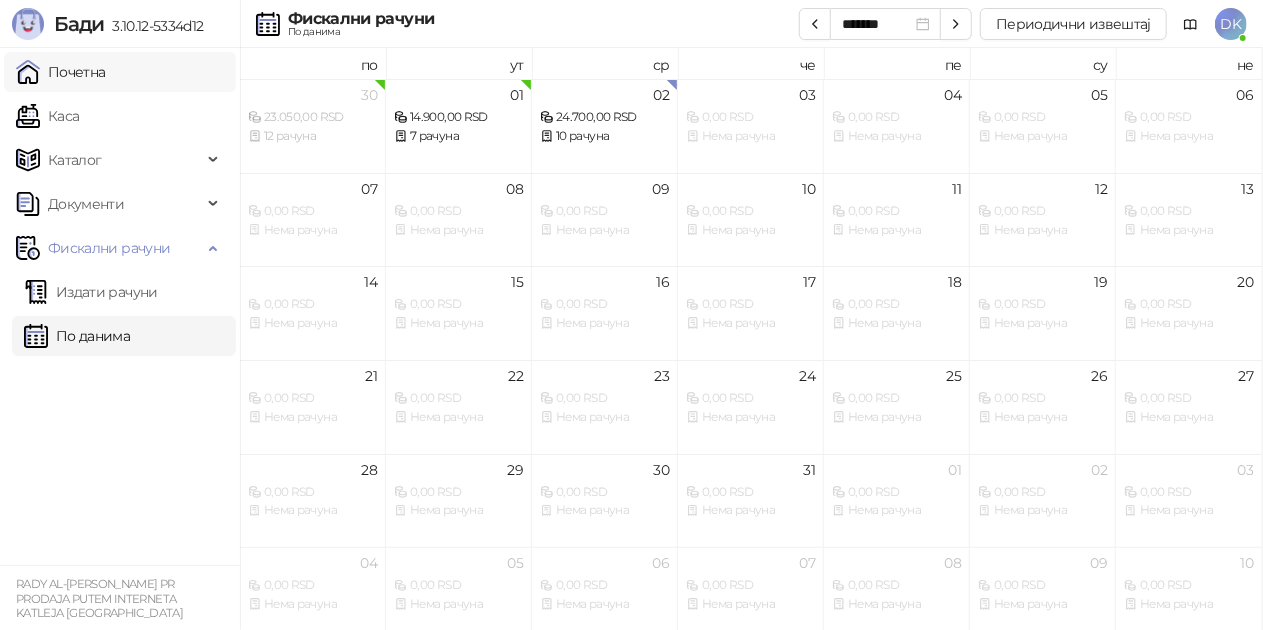click on "Почетна" at bounding box center (61, 72) 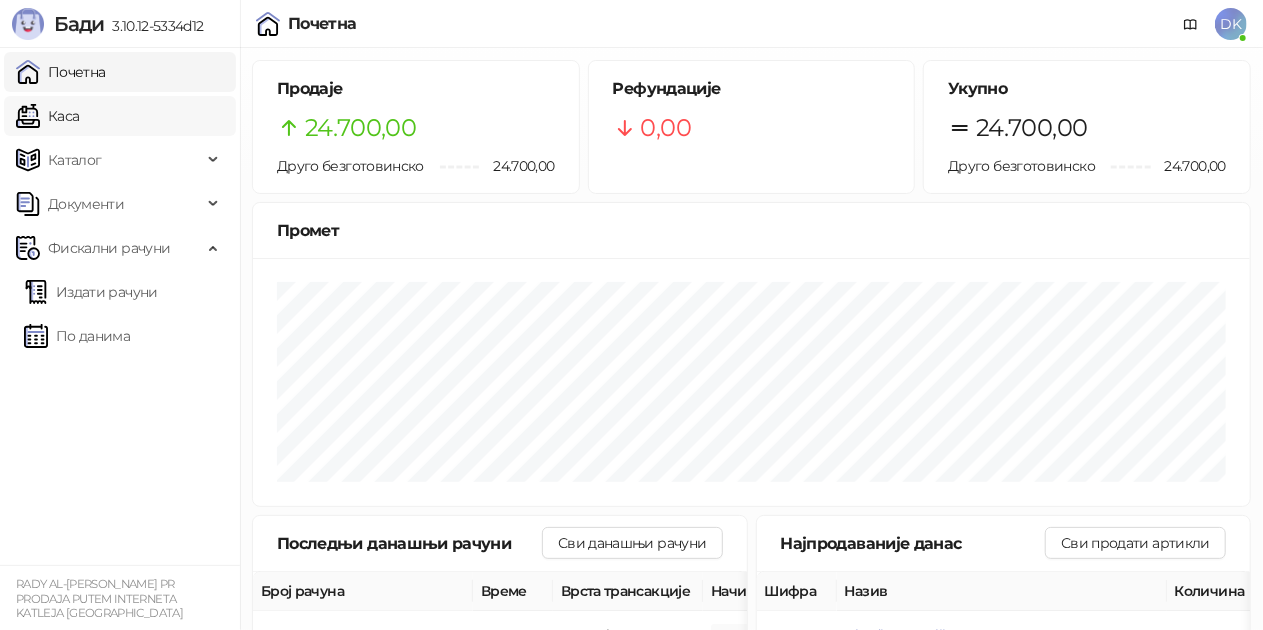 click on "Каса" at bounding box center [47, 116] 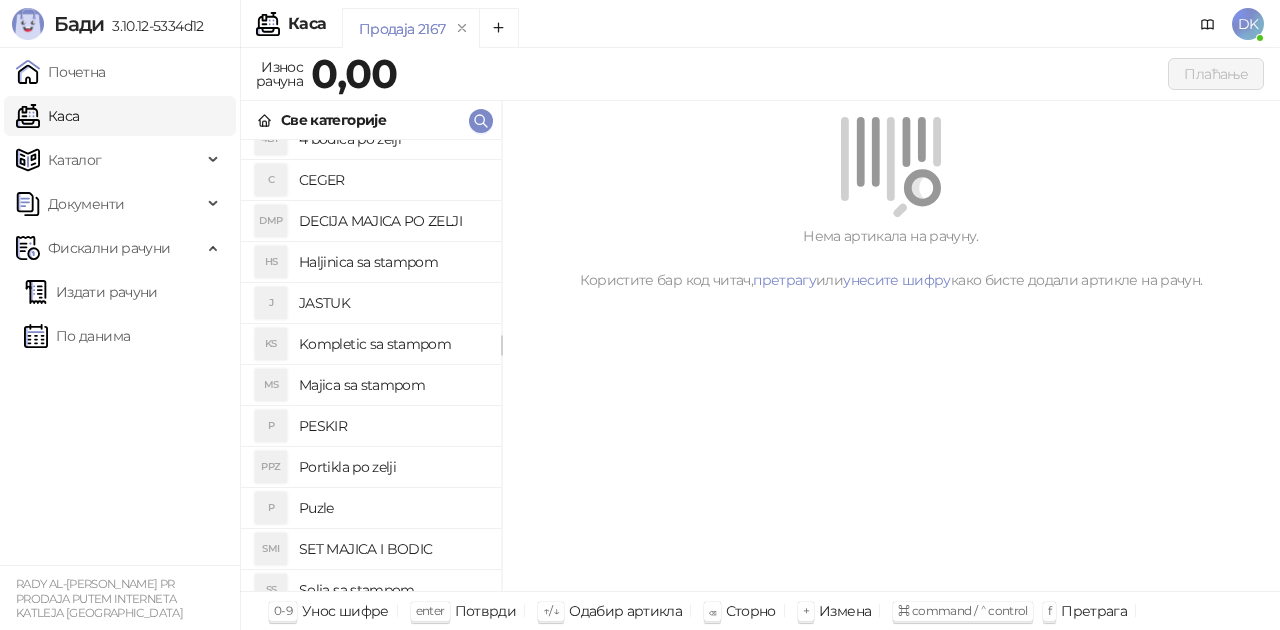 scroll, scrollTop: 200, scrollLeft: 0, axis: vertical 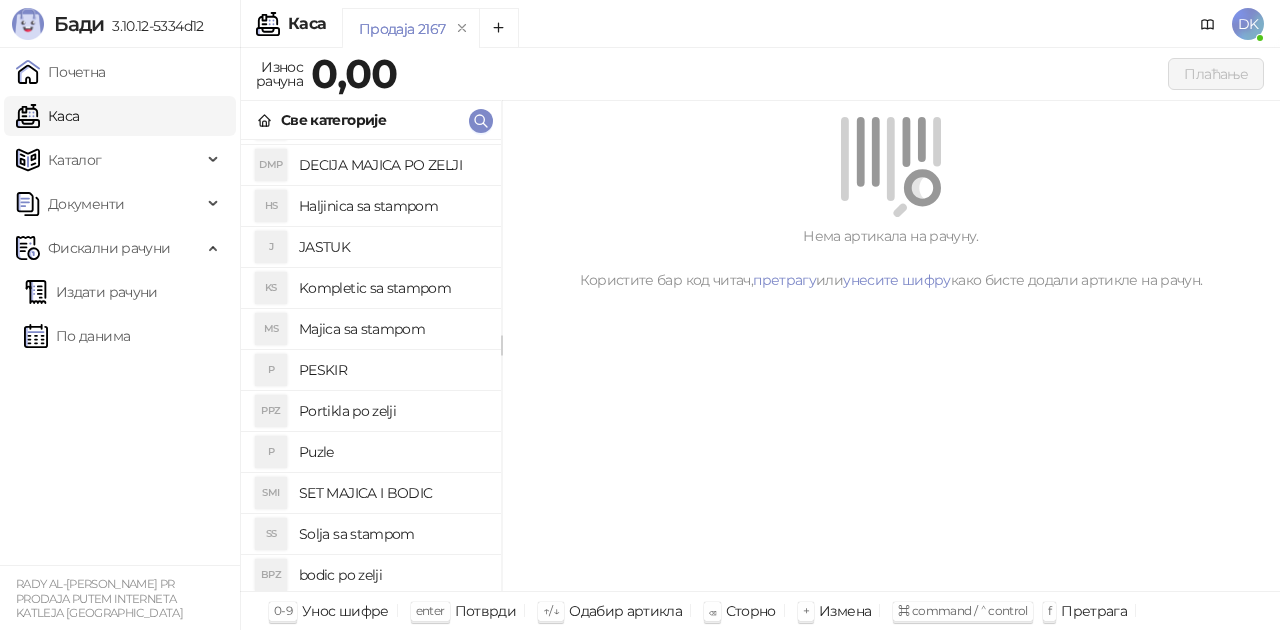 click on "Majica sa stampom" at bounding box center [392, 329] 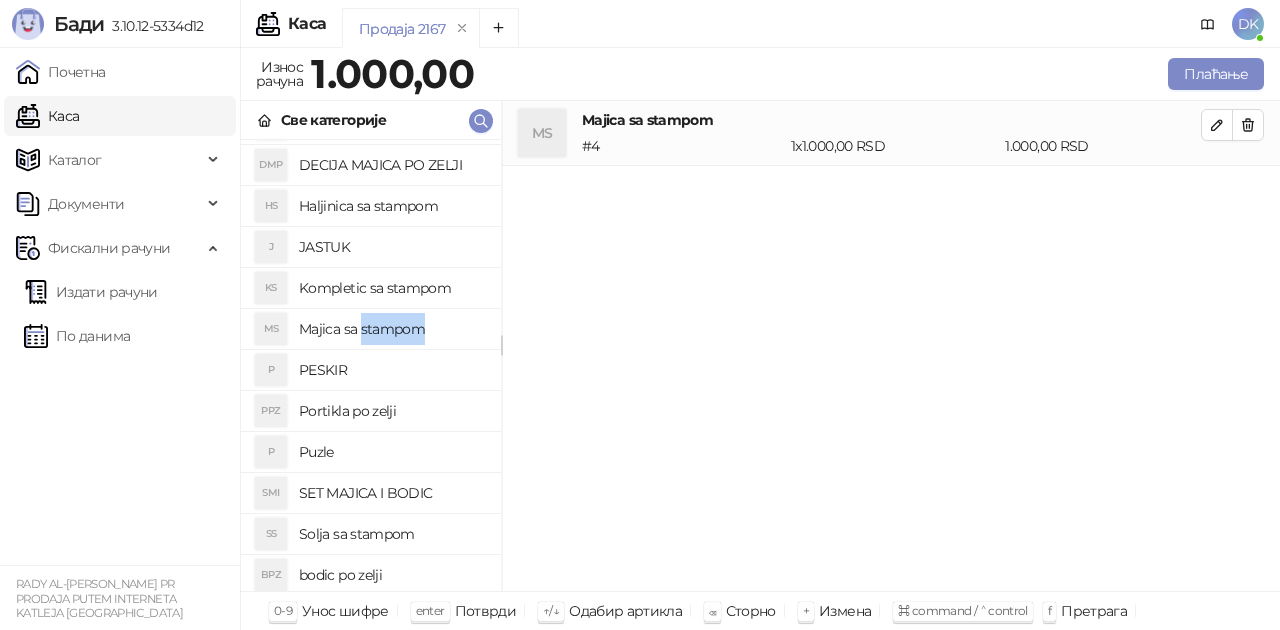 click on "Majica sa stampom" at bounding box center [392, 329] 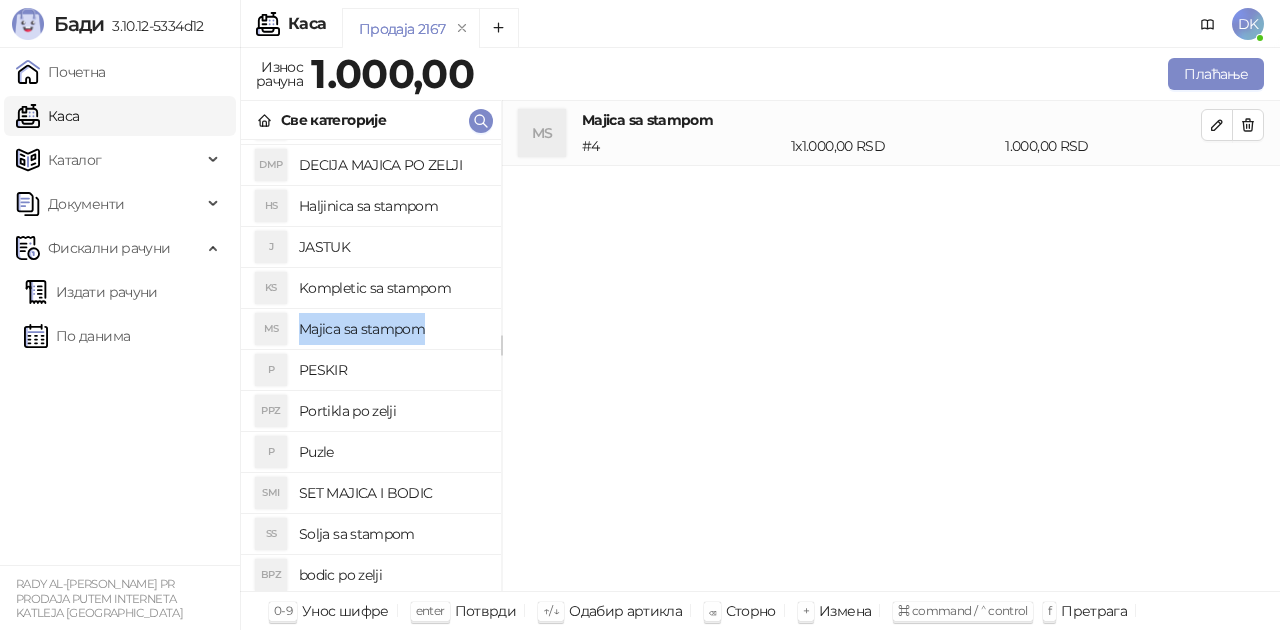 click on "Majica sa stampom" at bounding box center (392, 329) 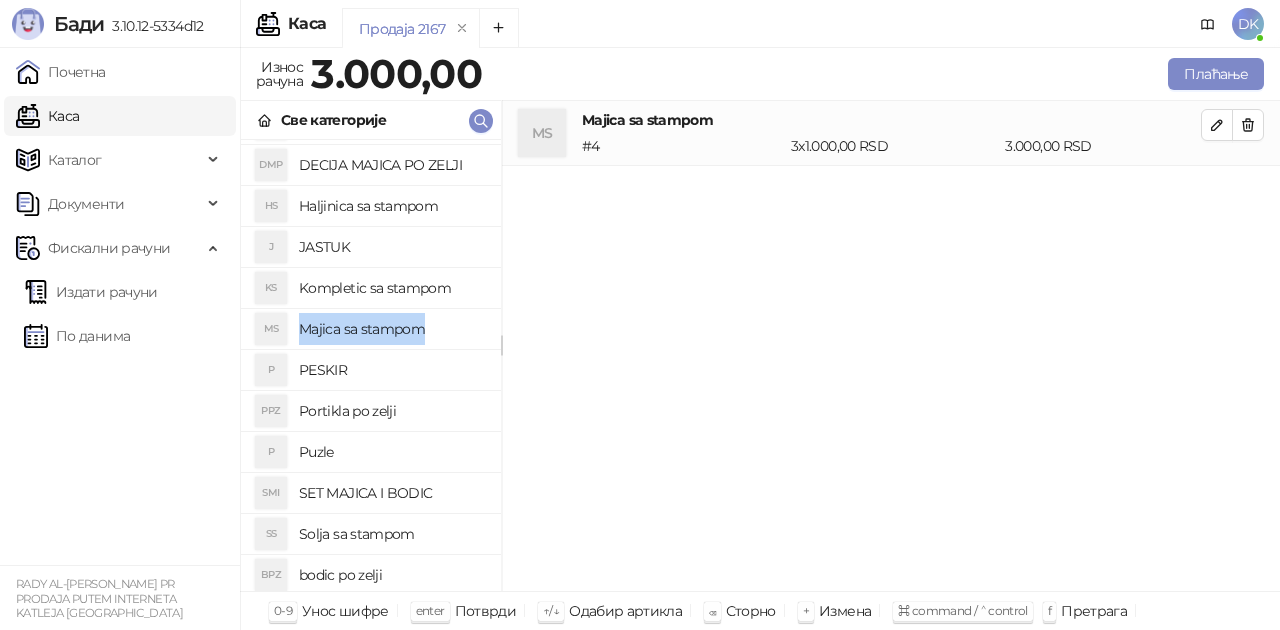 click on "Majica sa stampom" at bounding box center [392, 329] 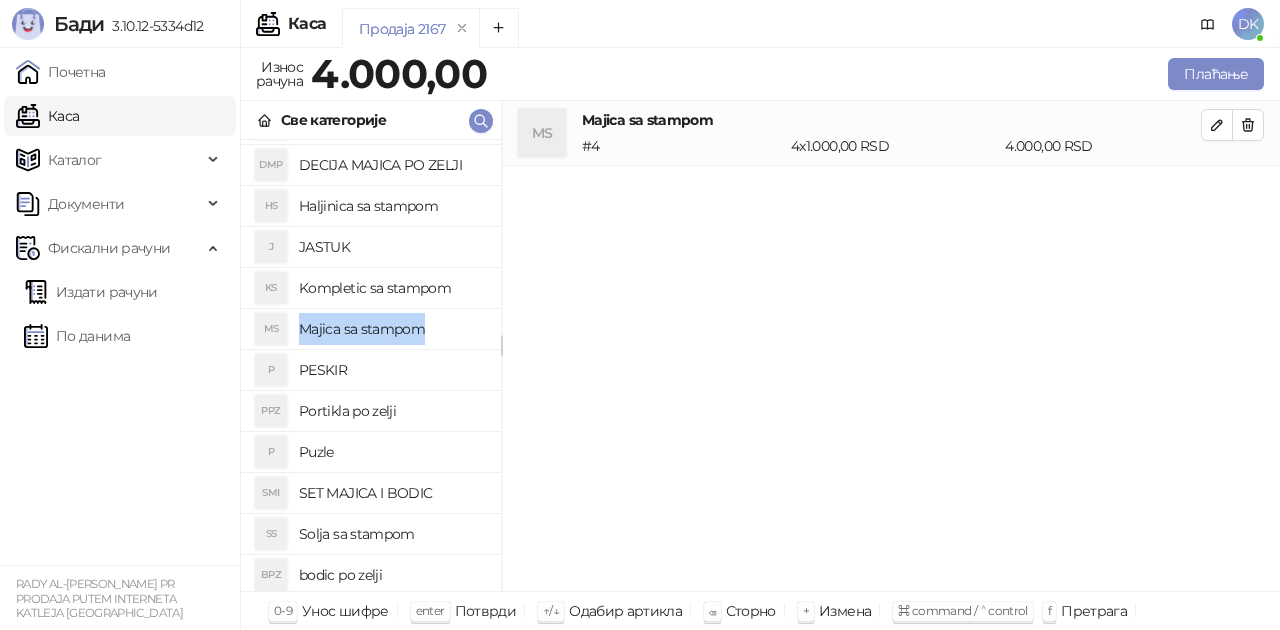 click on "Majica sa stampom" at bounding box center [392, 329] 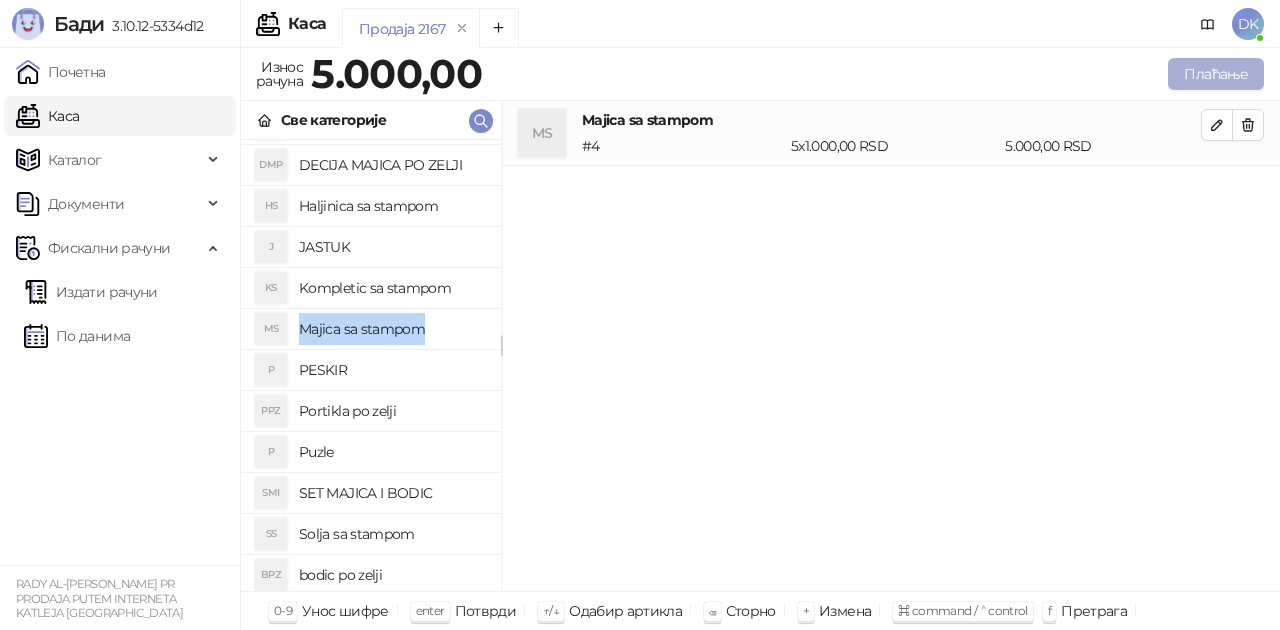 click on "Плаћање" at bounding box center [1216, 74] 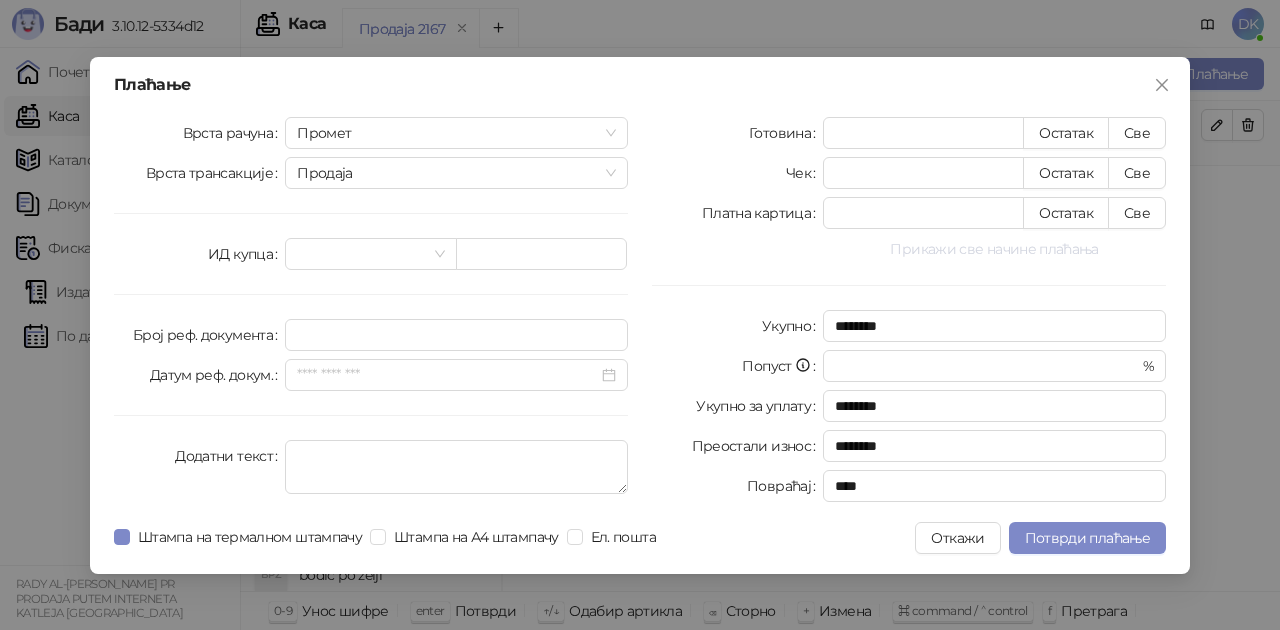 click on "Прикажи све начине плаћања" at bounding box center (994, 249) 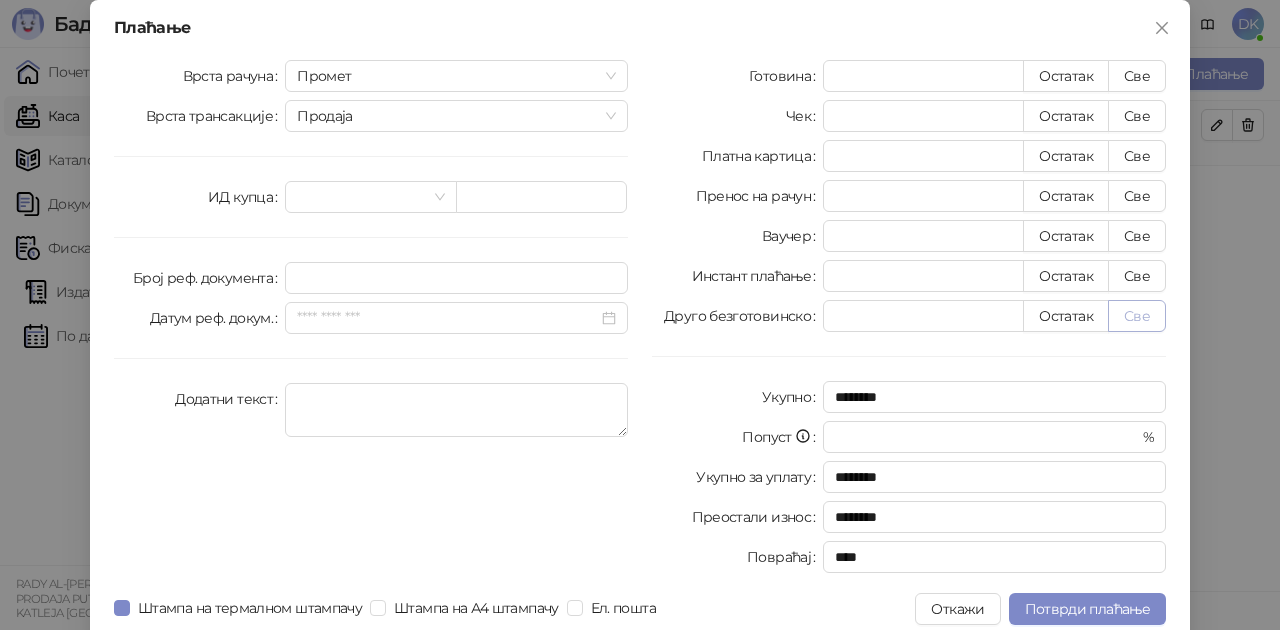 click on "Све" at bounding box center (1137, 316) 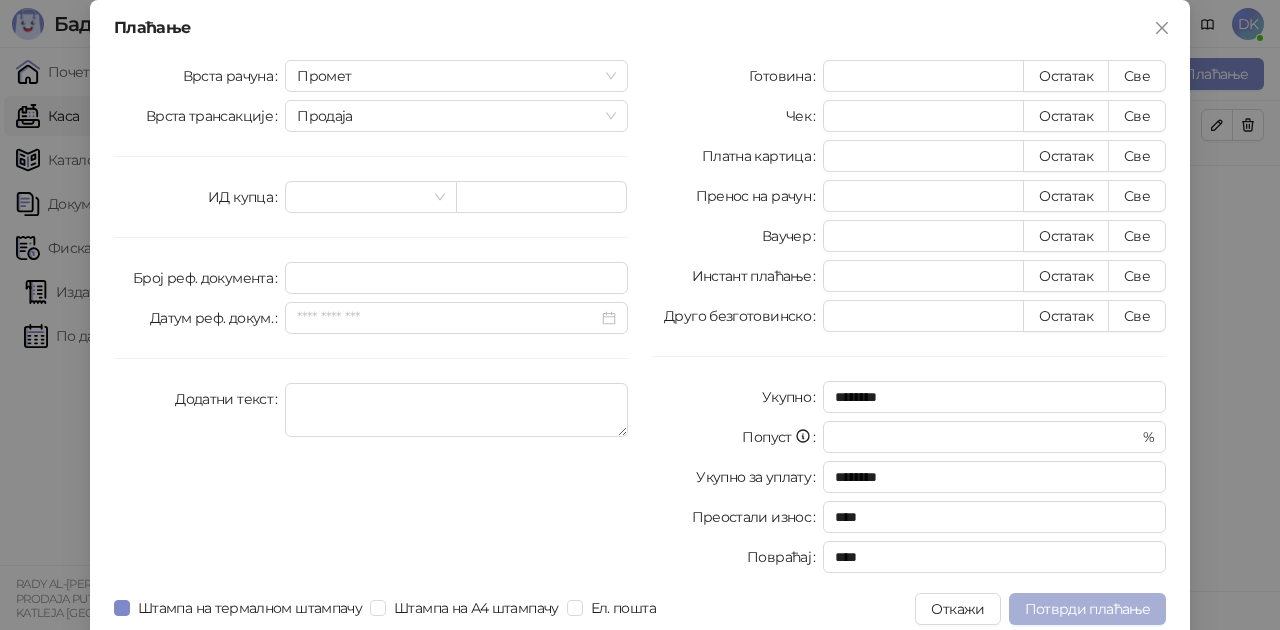 click on "Потврди плаћање" at bounding box center [1087, 609] 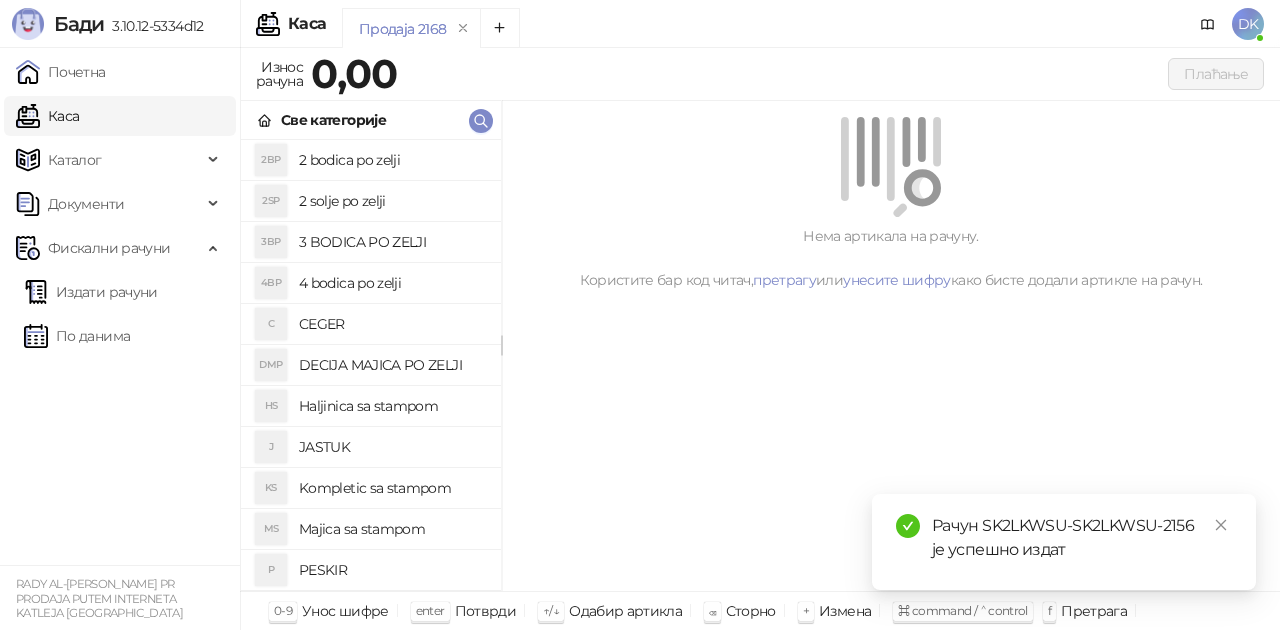 scroll, scrollTop: 100, scrollLeft: 0, axis: vertical 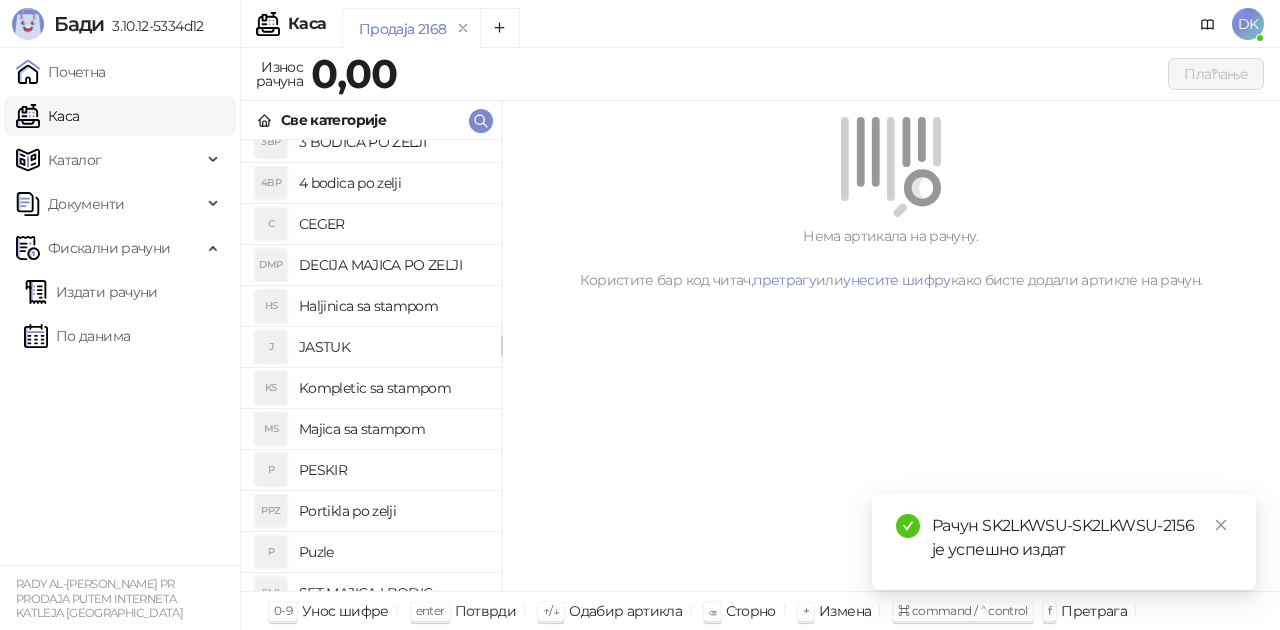 click on "Majica sa stampom" at bounding box center (392, 429) 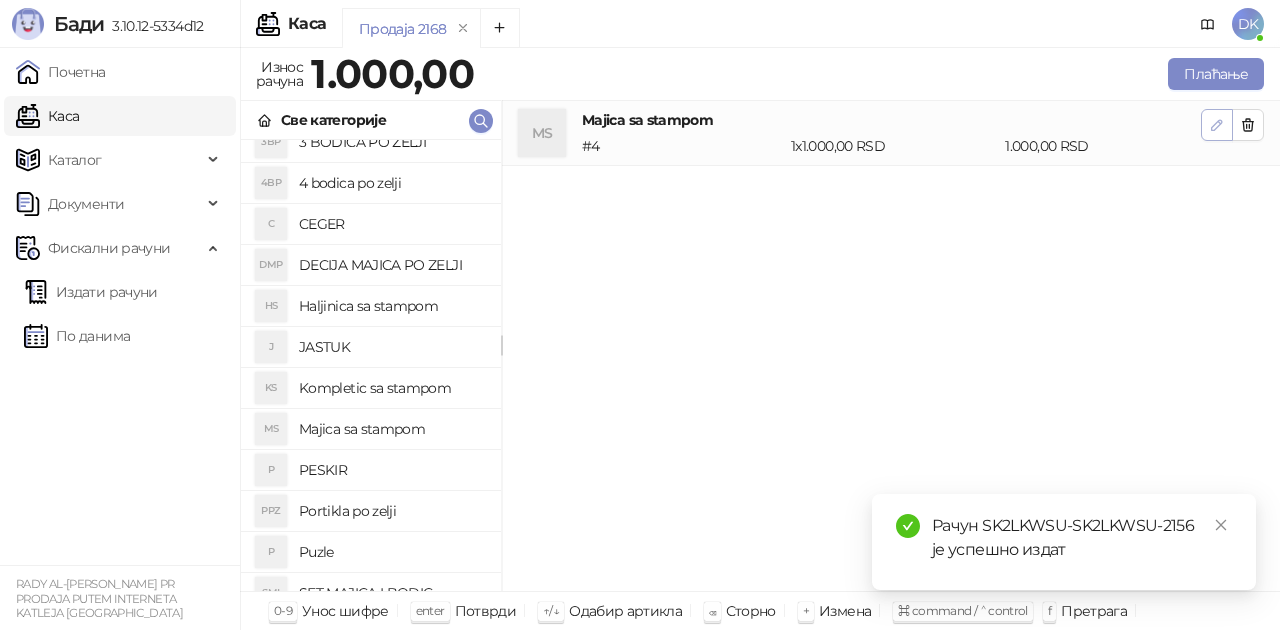 click at bounding box center (1217, 125) 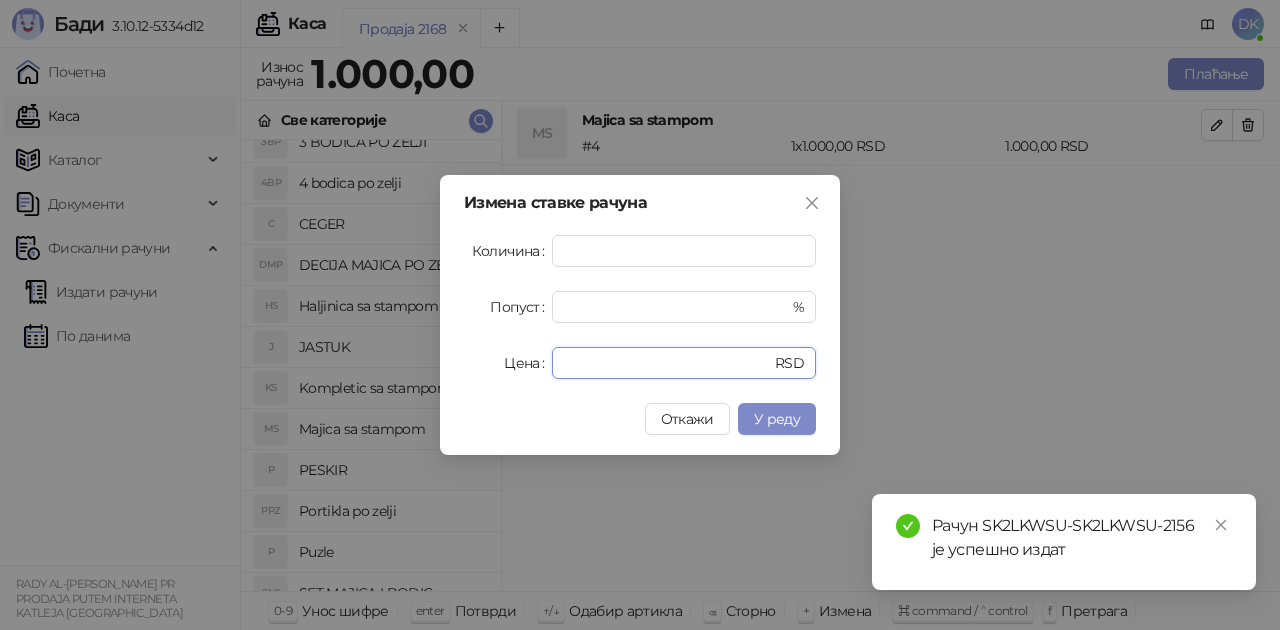 drag, startPoint x: 617, startPoint y: 354, endPoint x: 381, endPoint y: 335, distance: 236.7636 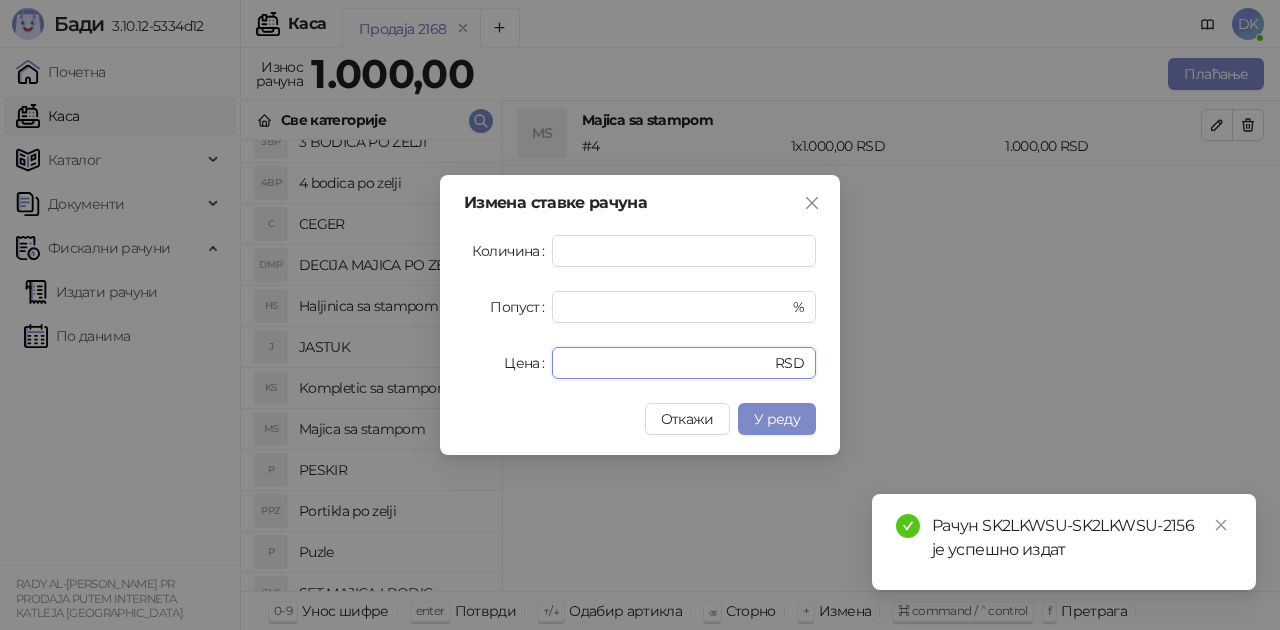 type on "****" 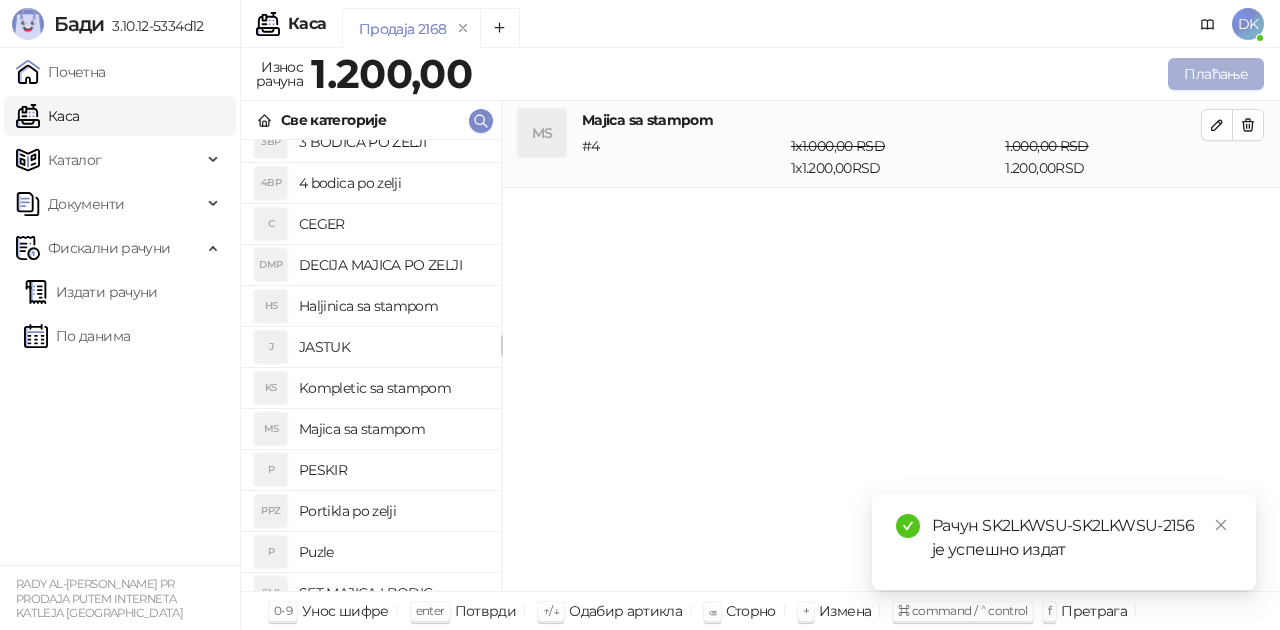 click on "Плаћање" at bounding box center [1216, 74] 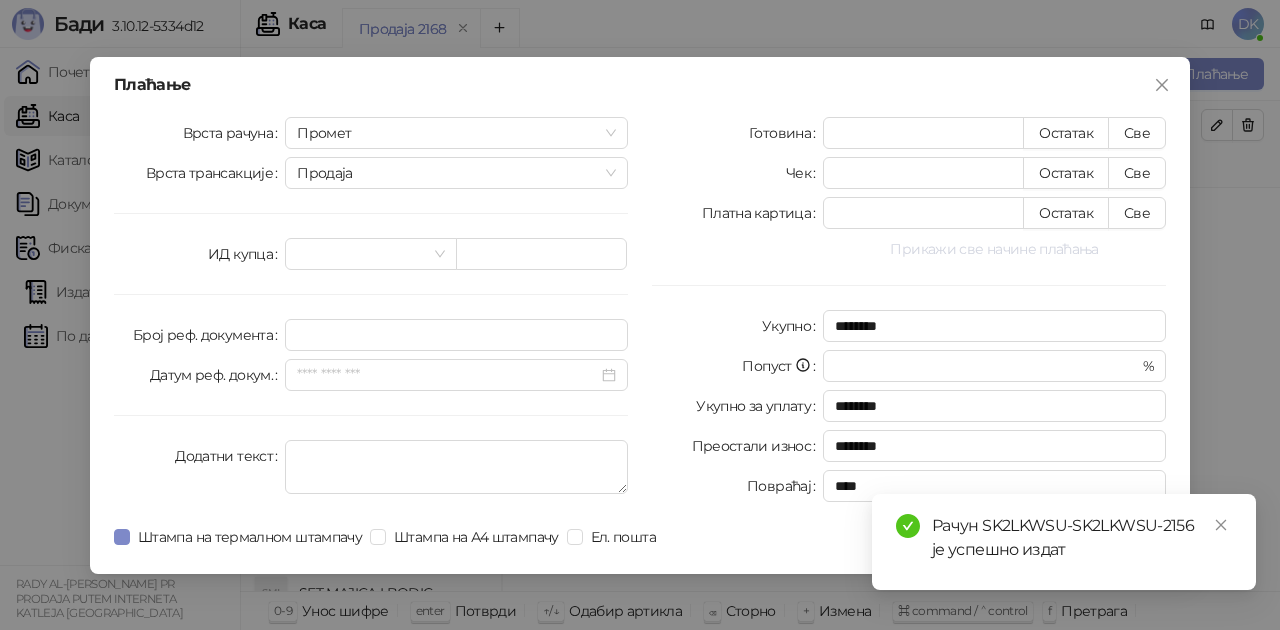 click on "Прикажи све начине плаћања" at bounding box center [994, 249] 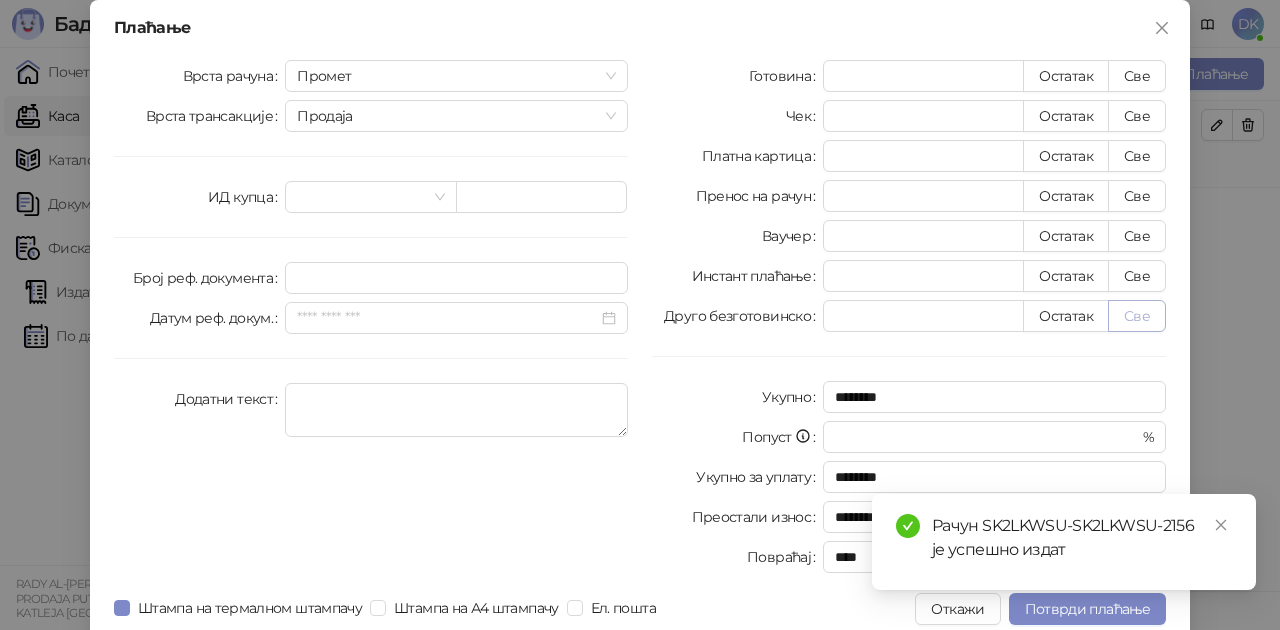 click on "Све" at bounding box center [1137, 316] 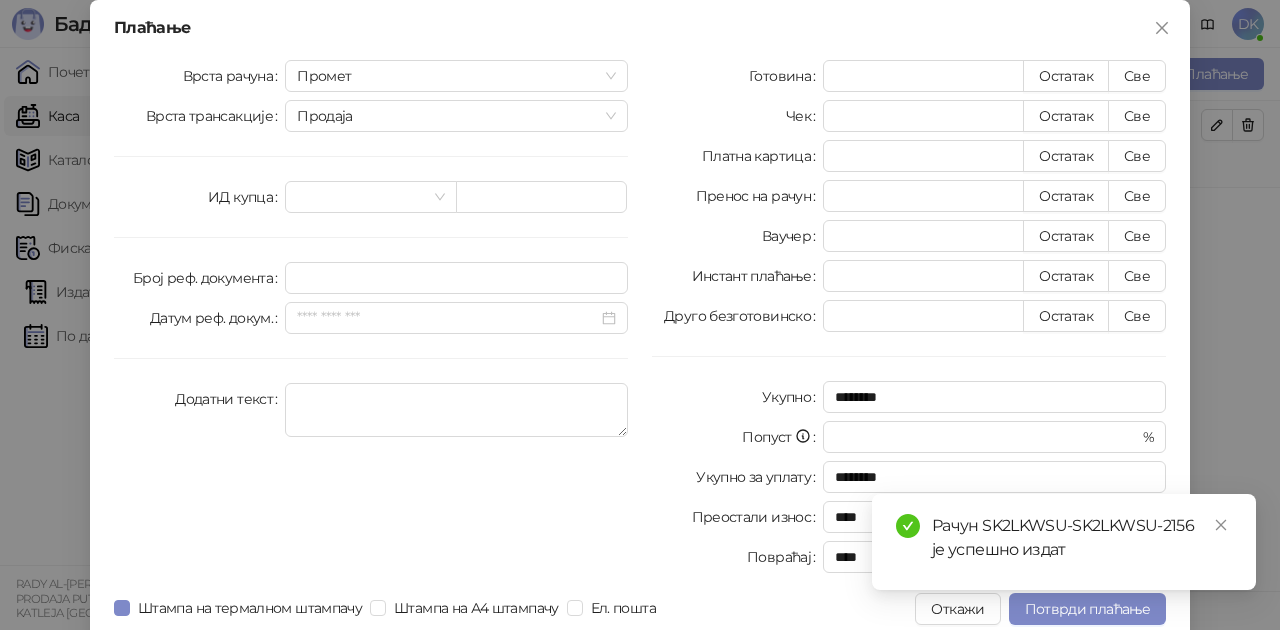 click on "Рачун SK2LKWSU-SK2LKWSU-2156 је успешно издат" at bounding box center [1064, 542] 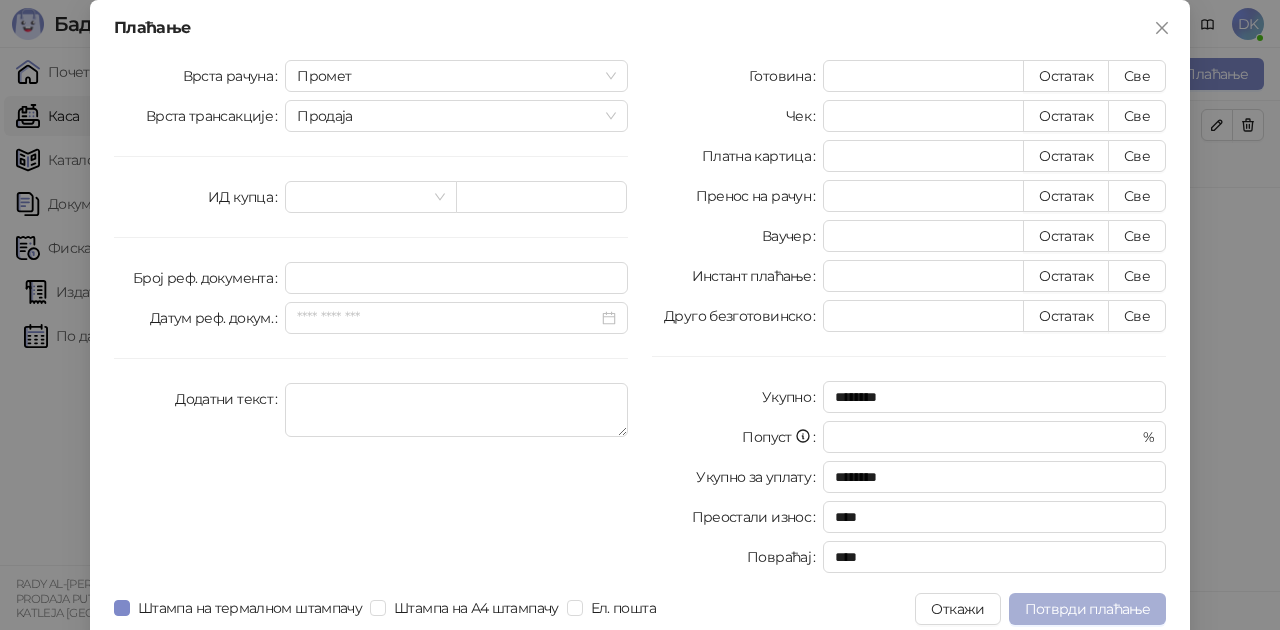 click on "Потврди плаћање" at bounding box center (1087, 609) 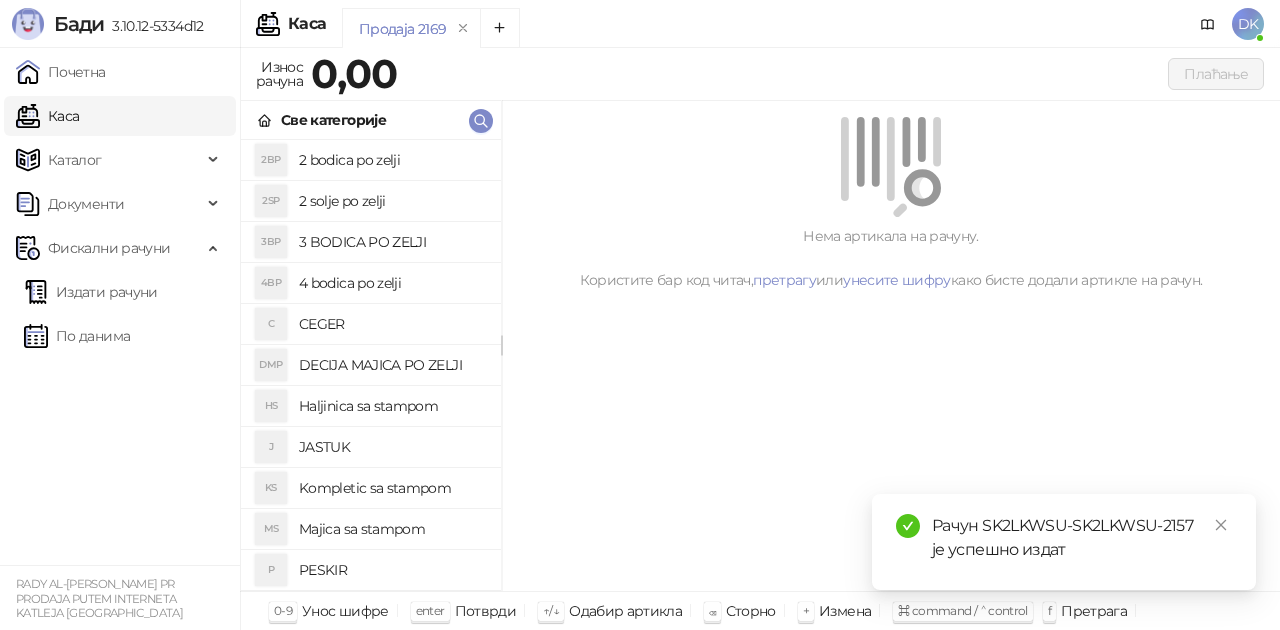 scroll, scrollTop: 100, scrollLeft: 0, axis: vertical 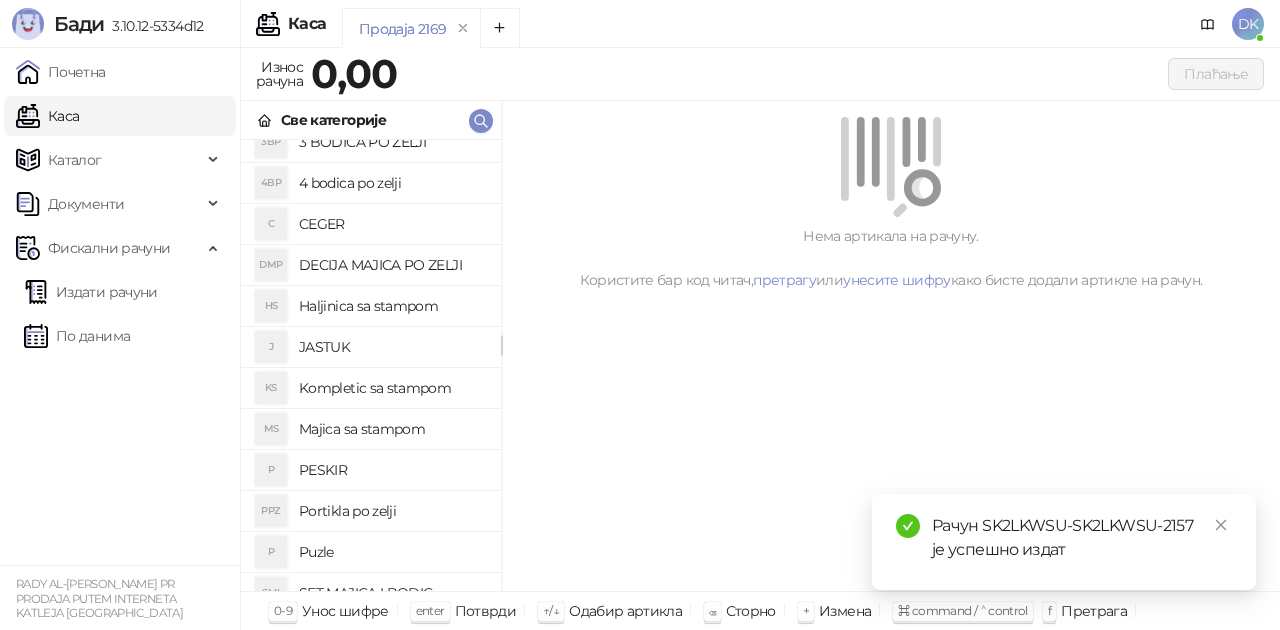 click on "Majica sa stampom" at bounding box center [392, 429] 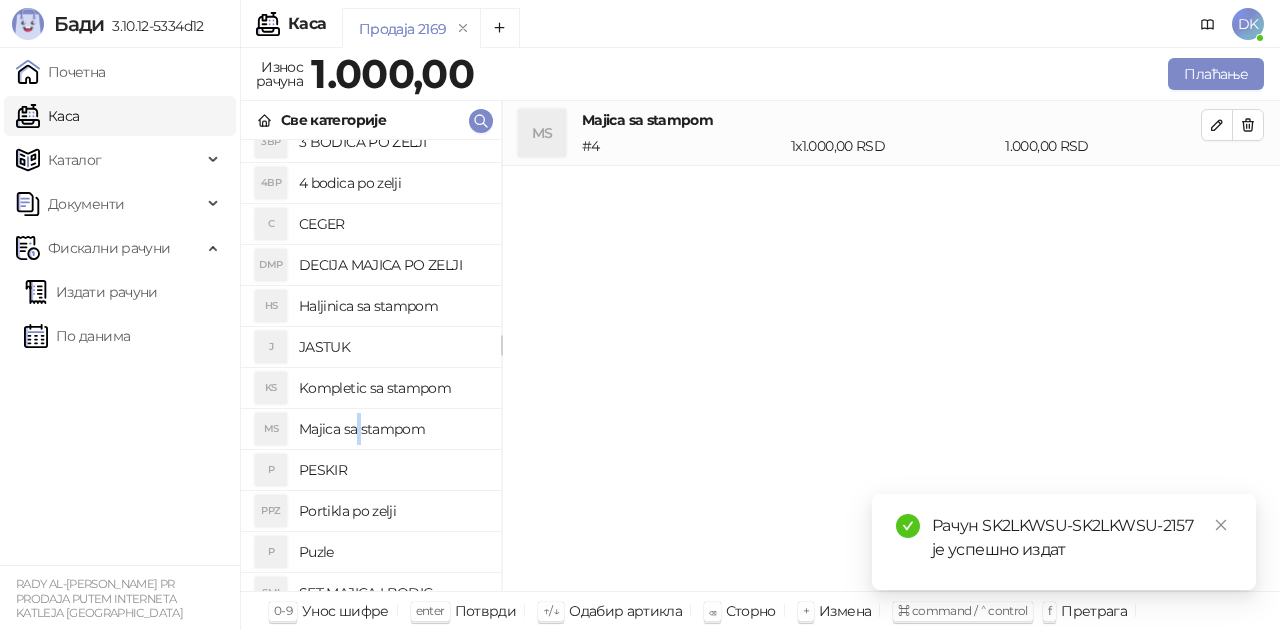 click on "Majica sa stampom" at bounding box center (392, 429) 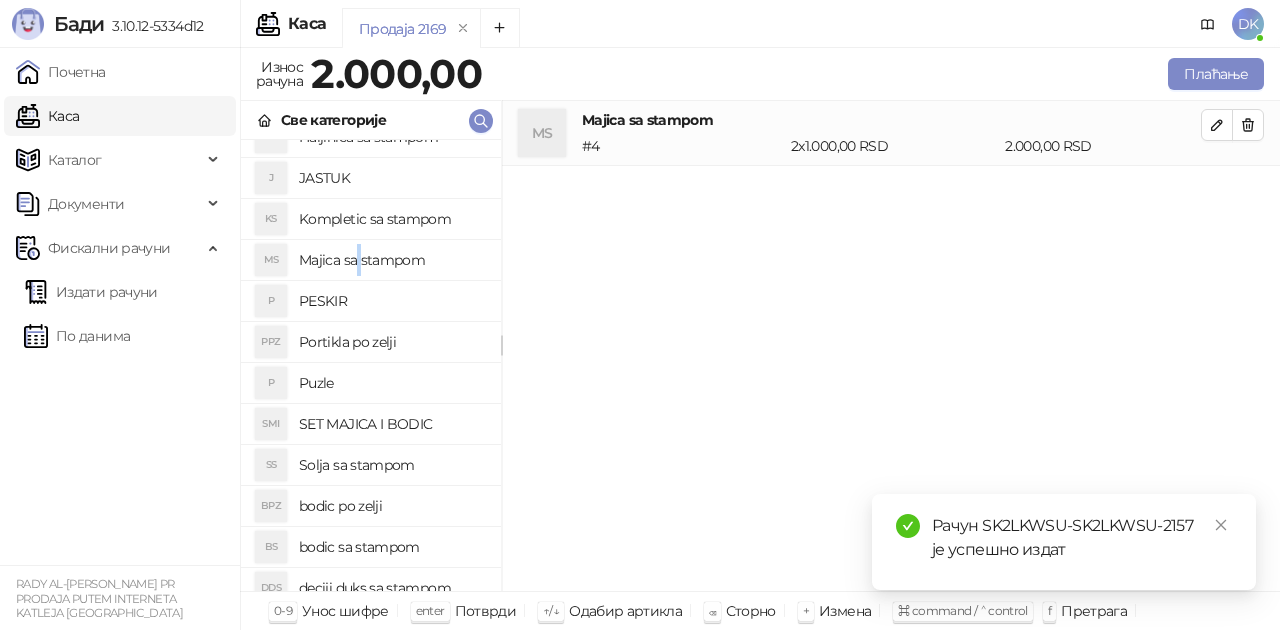scroll, scrollTop: 300, scrollLeft: 0, axis: vertical 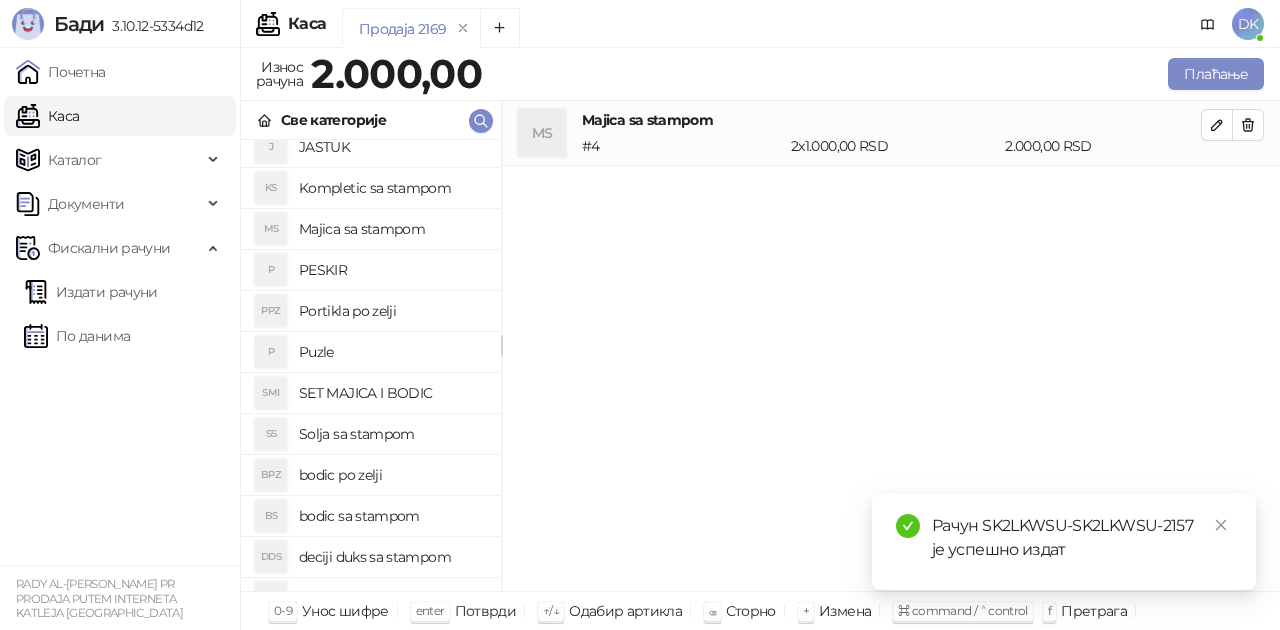 click on "bodic po zelji" at bounding box center (392, 475) 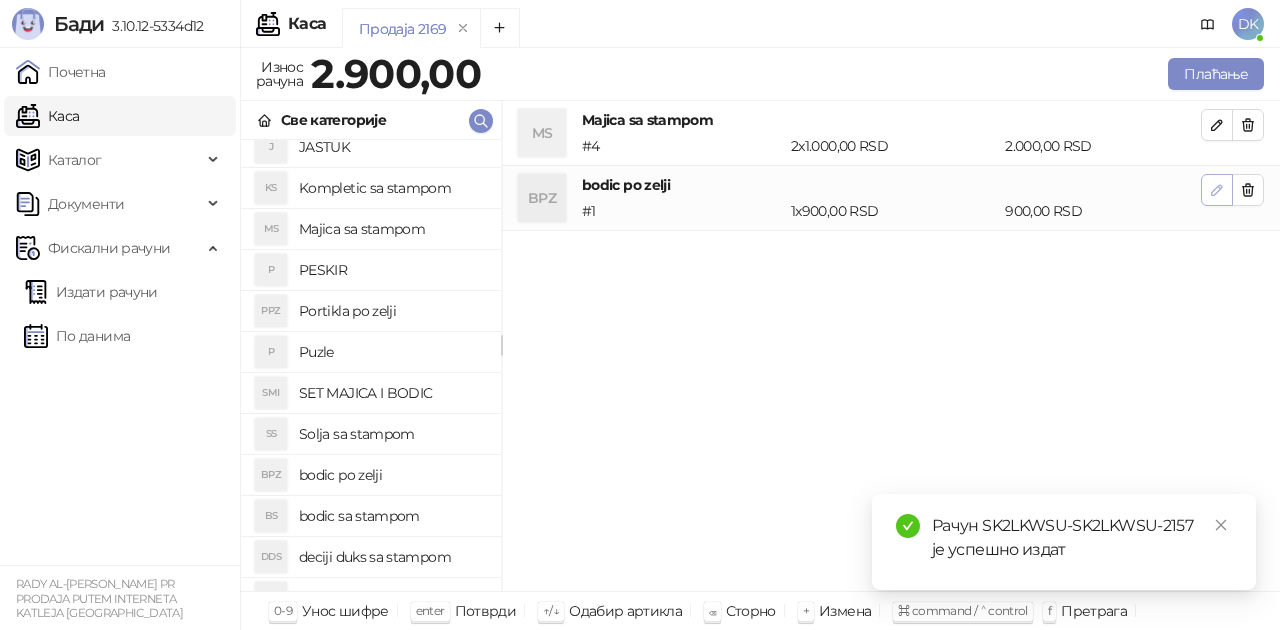 click 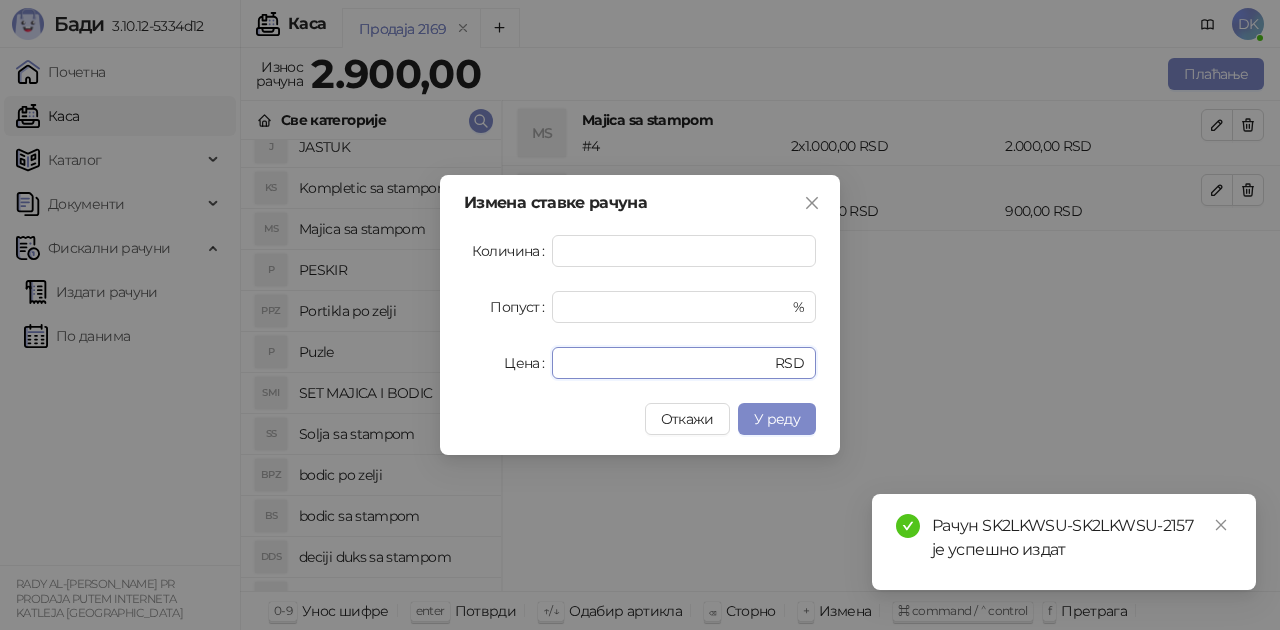 drag, startPoint x: 575, startPoint y: 365, endPoint x: 360, endPoint y: 330, distance: 217.83022 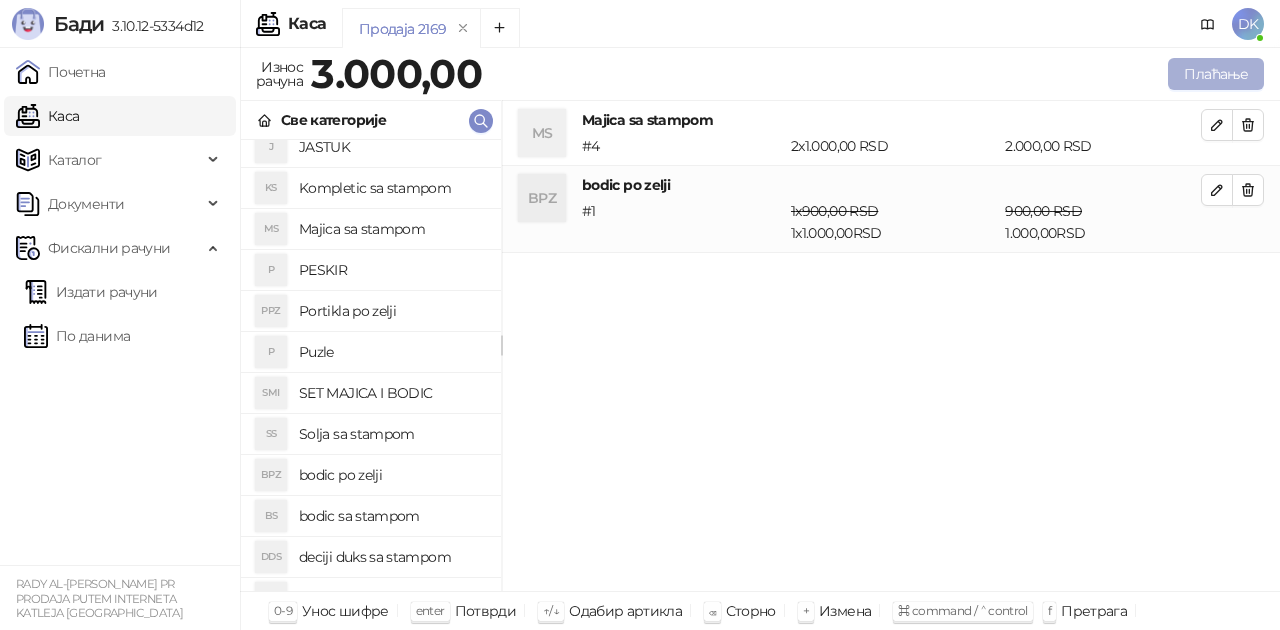 click on "Плаћање" at bounding box center [1216, 74] 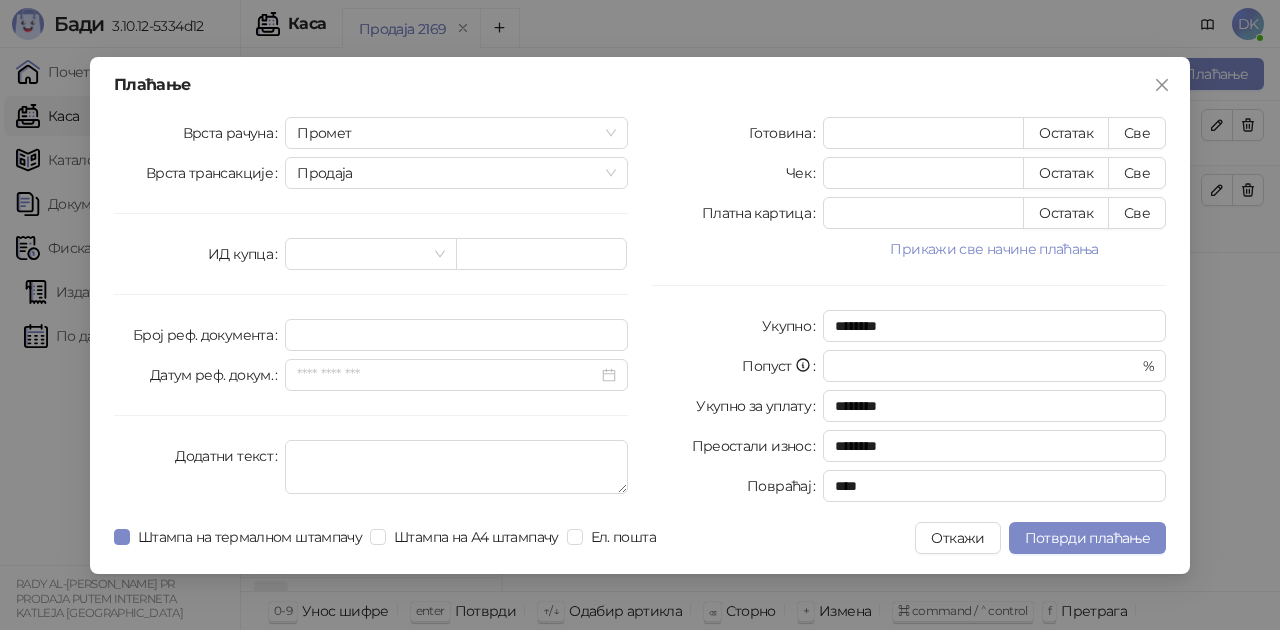 click on "Прикажи све начине плаћања" at bounding box center (994, 249) 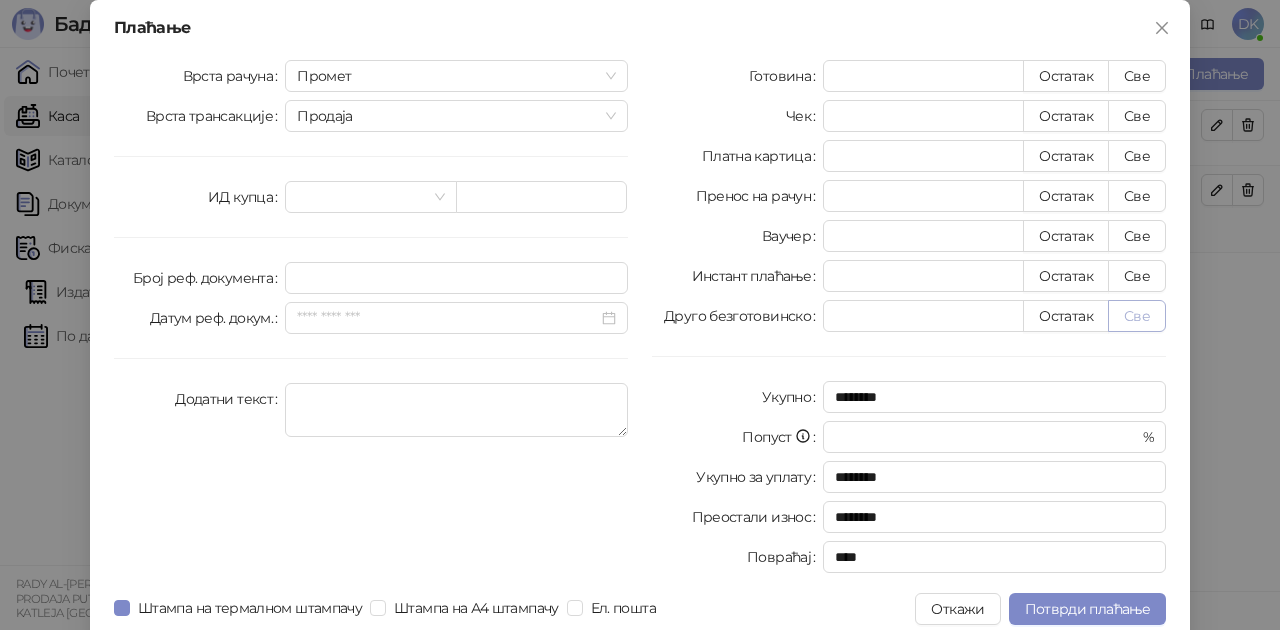 click on "Све" at bounding box center (1137, 316) 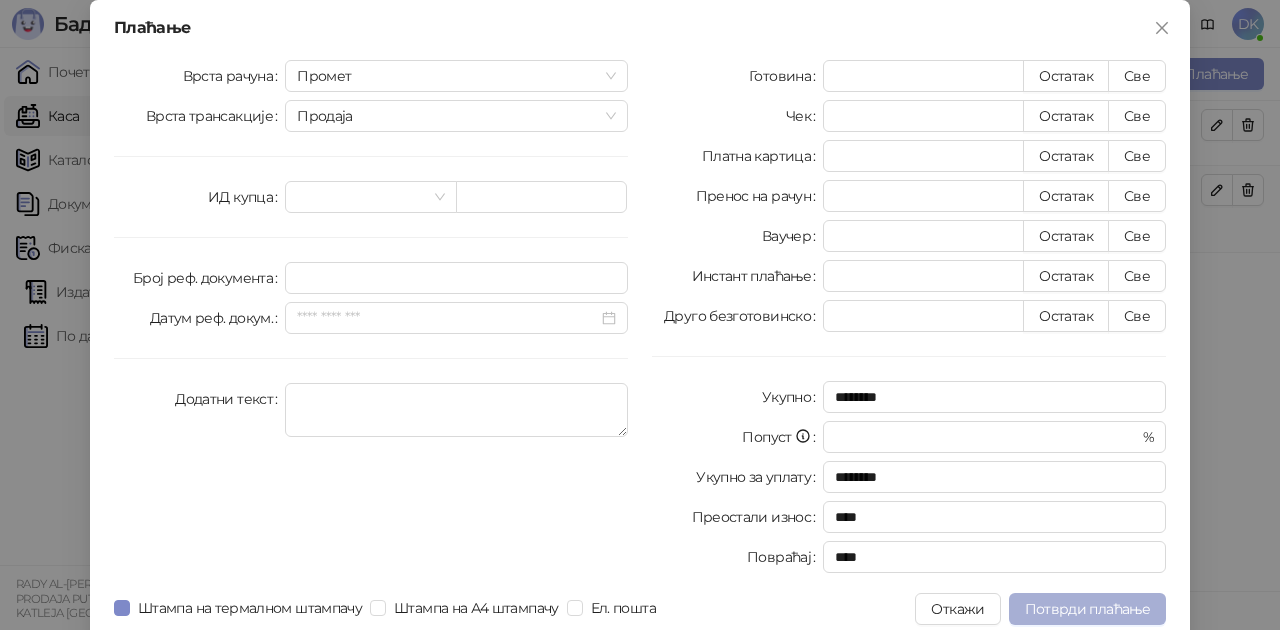 click on "Потврди плаћање" at bounding box center (1087, 609) 